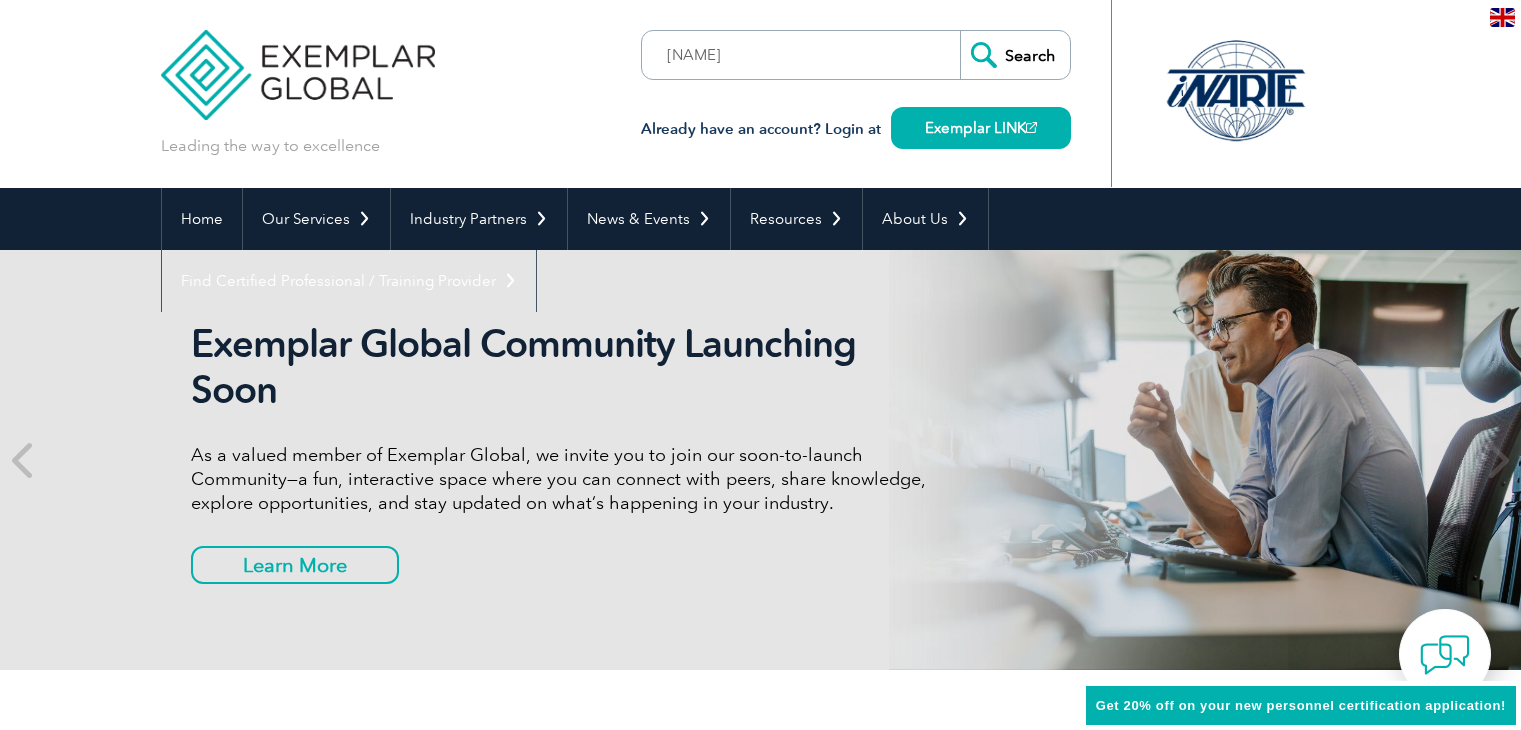 scroll, scrollTop: 0, scrollLeft: 0, axis: both 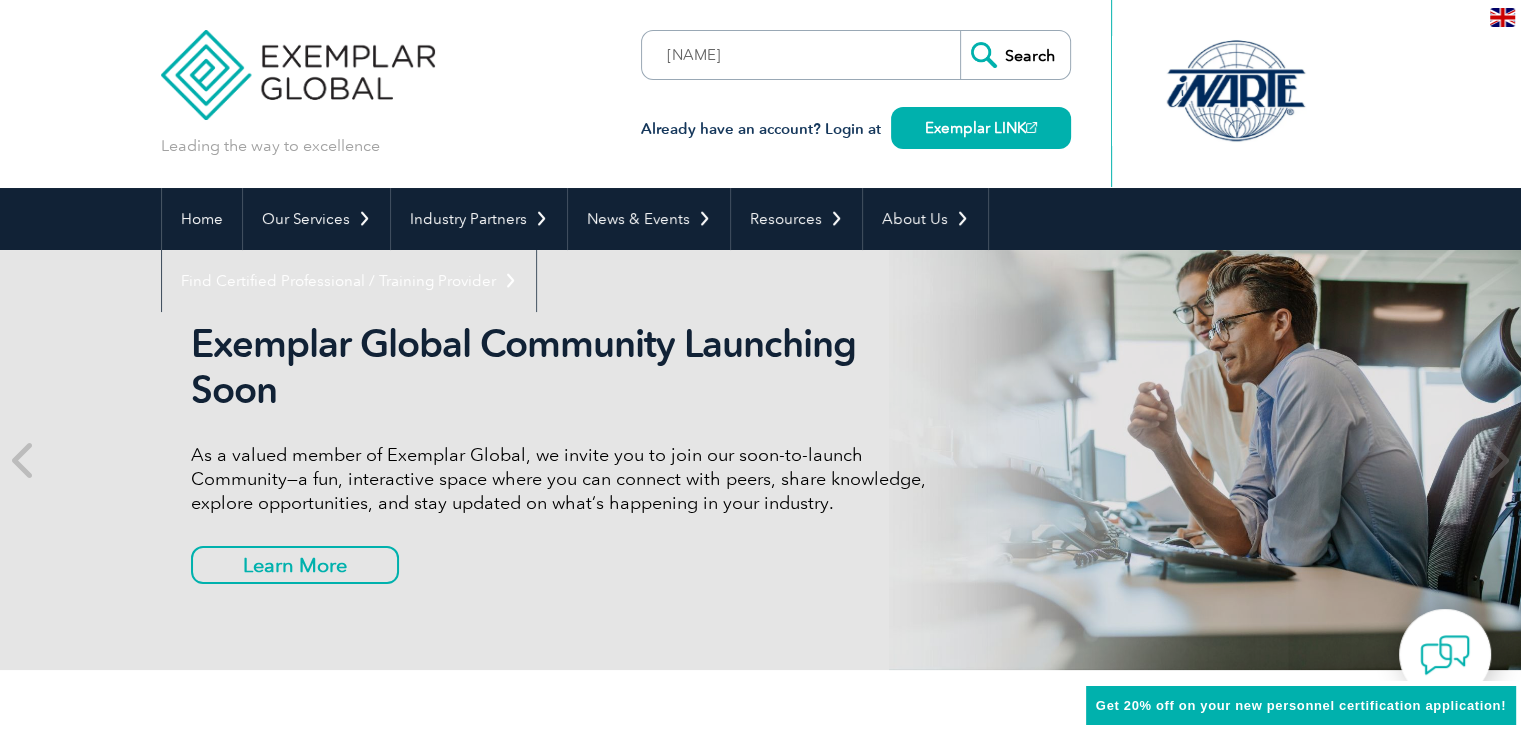 type on "[NAME]" 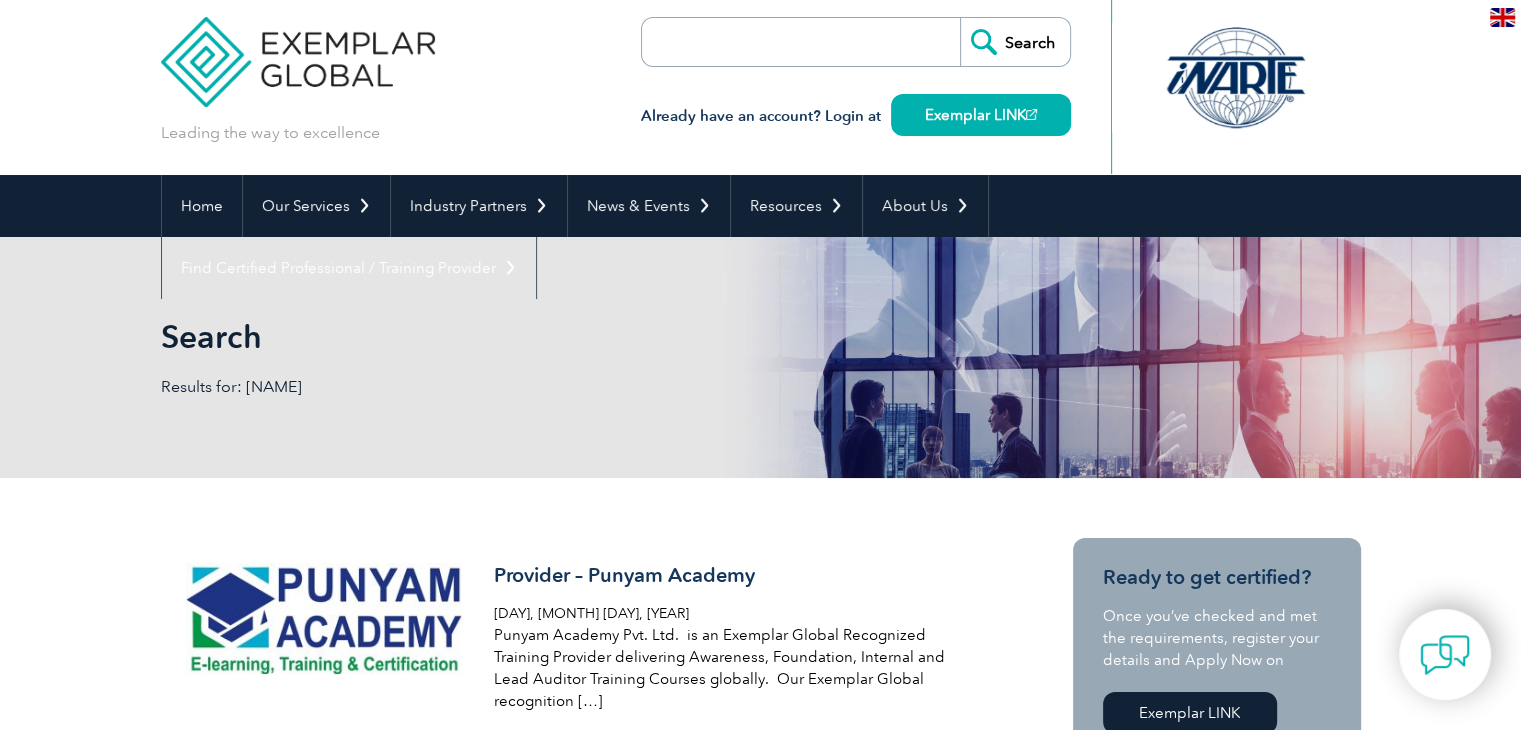 scroll, scrollTop: 0, scrollLeft: 0, axis: both 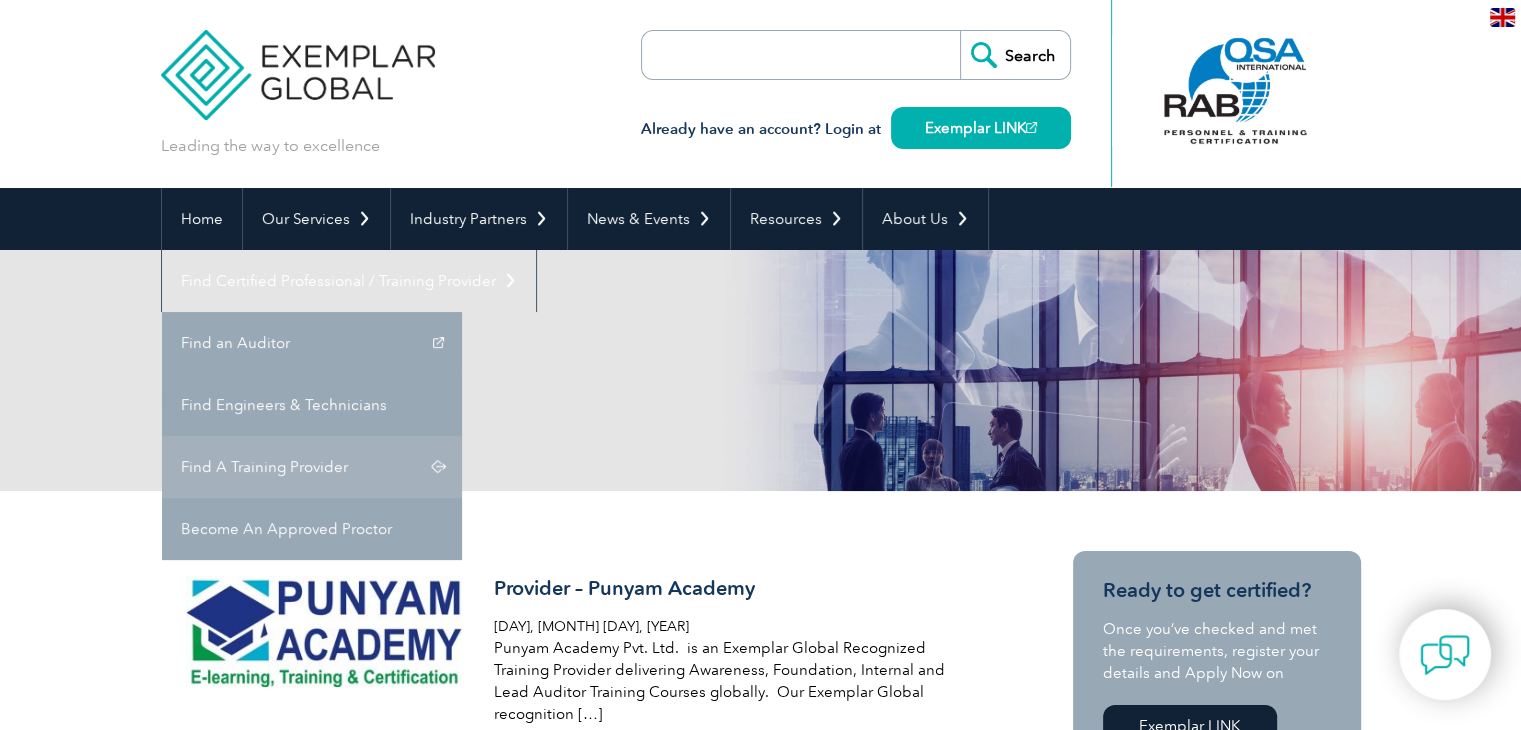 click on "Find A Training Provider" at bounding box center [312, 467] 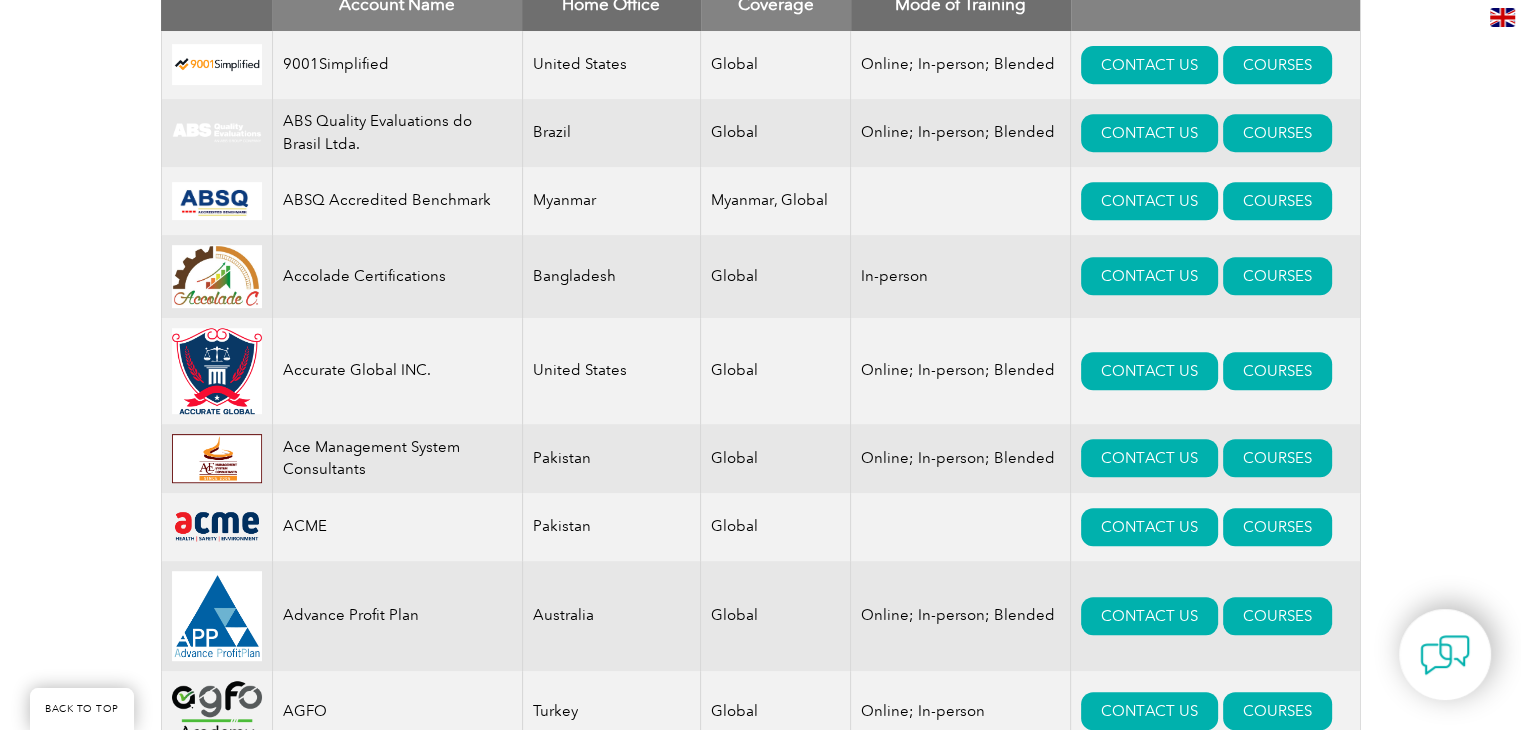 scroll, scrollTop: 500, scrollLeft: 0, axis: vertical 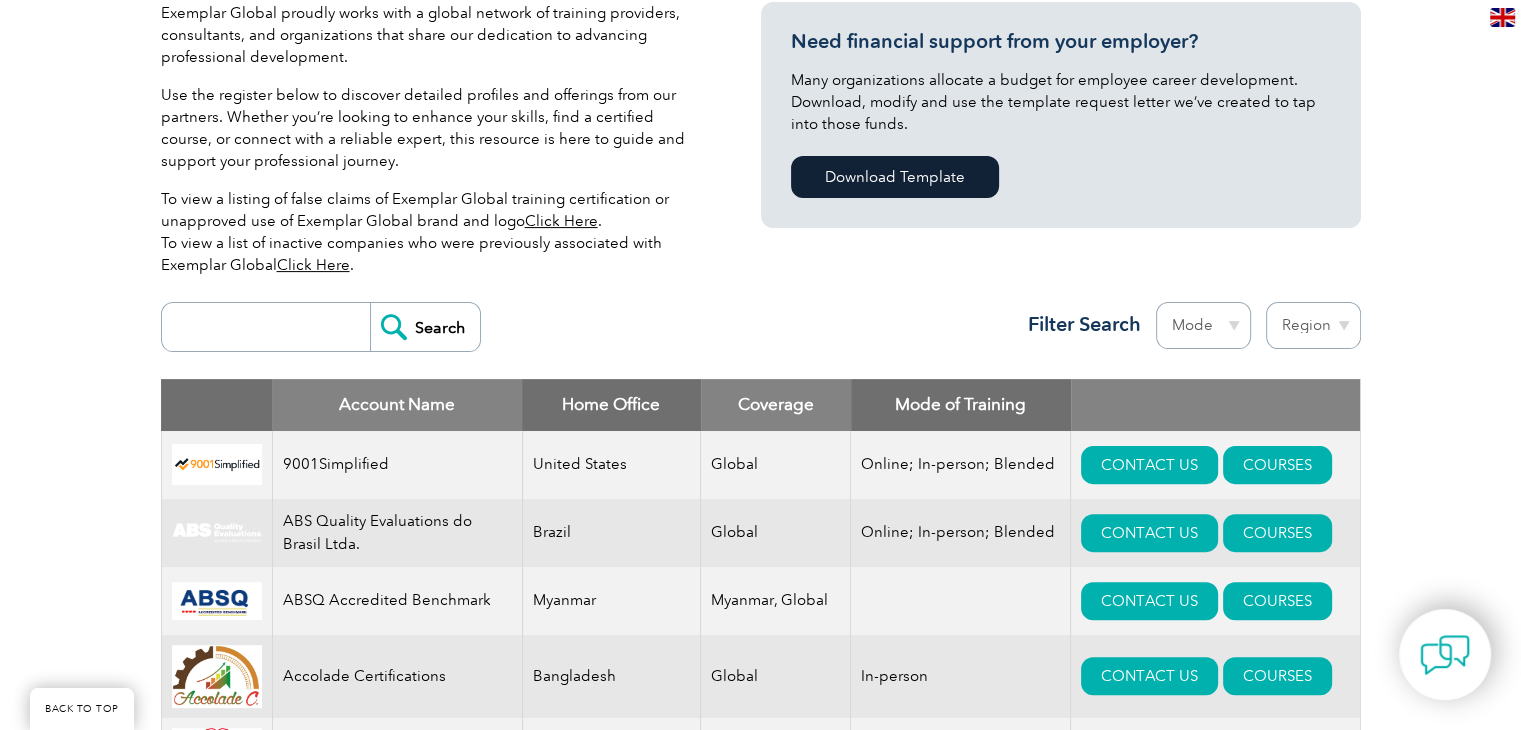 click at bounding box center (271, 327) 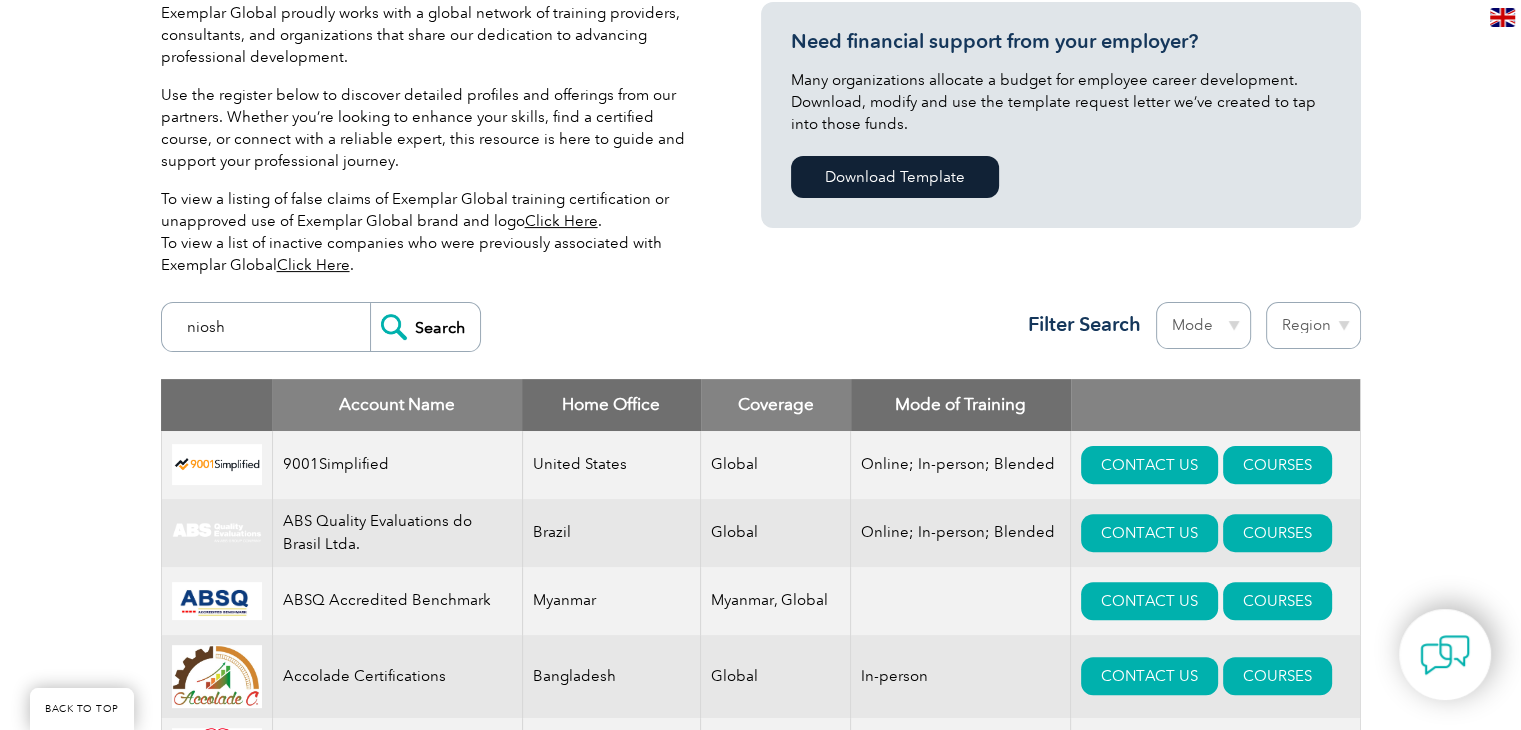 type on "niosh" 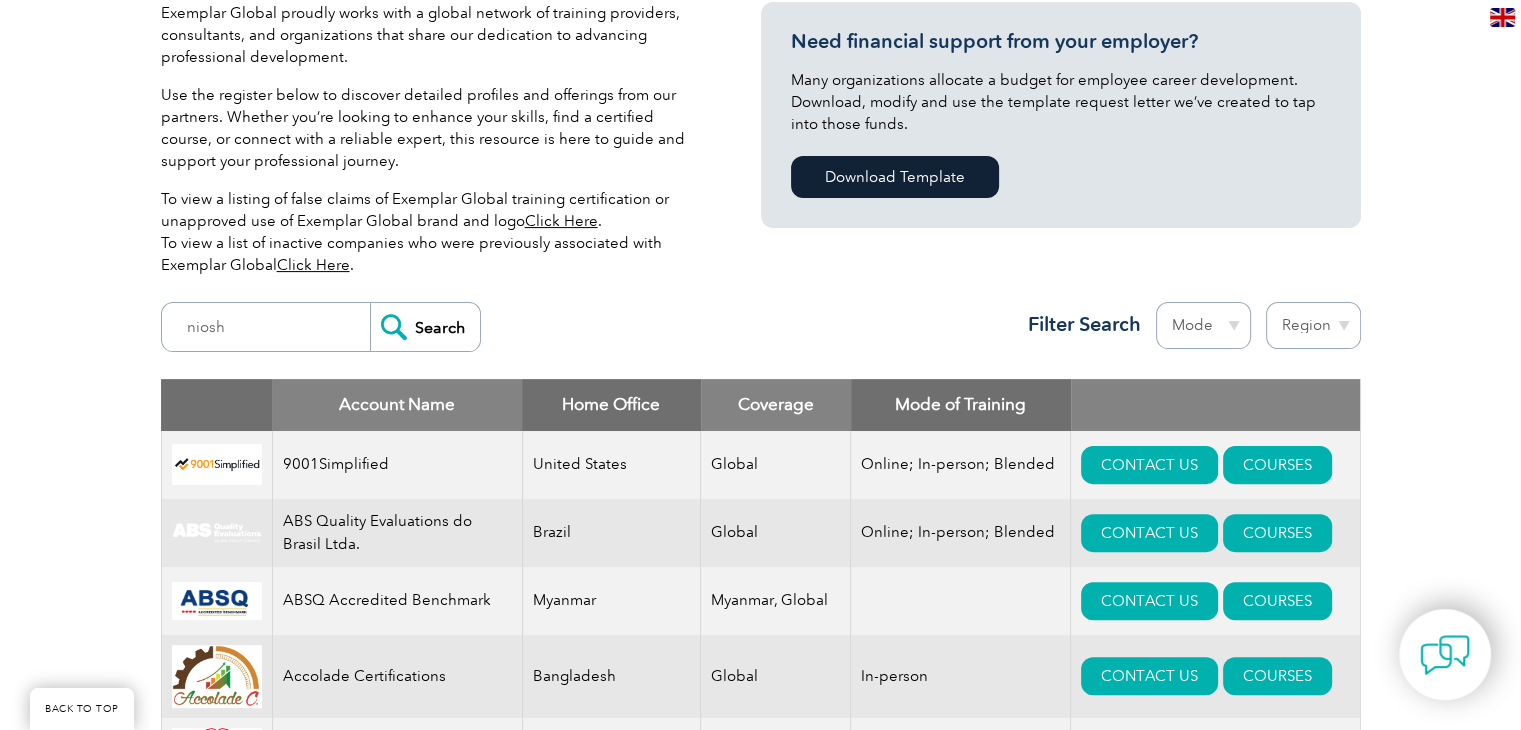 click on "Search" at bounding box center (425, 327) 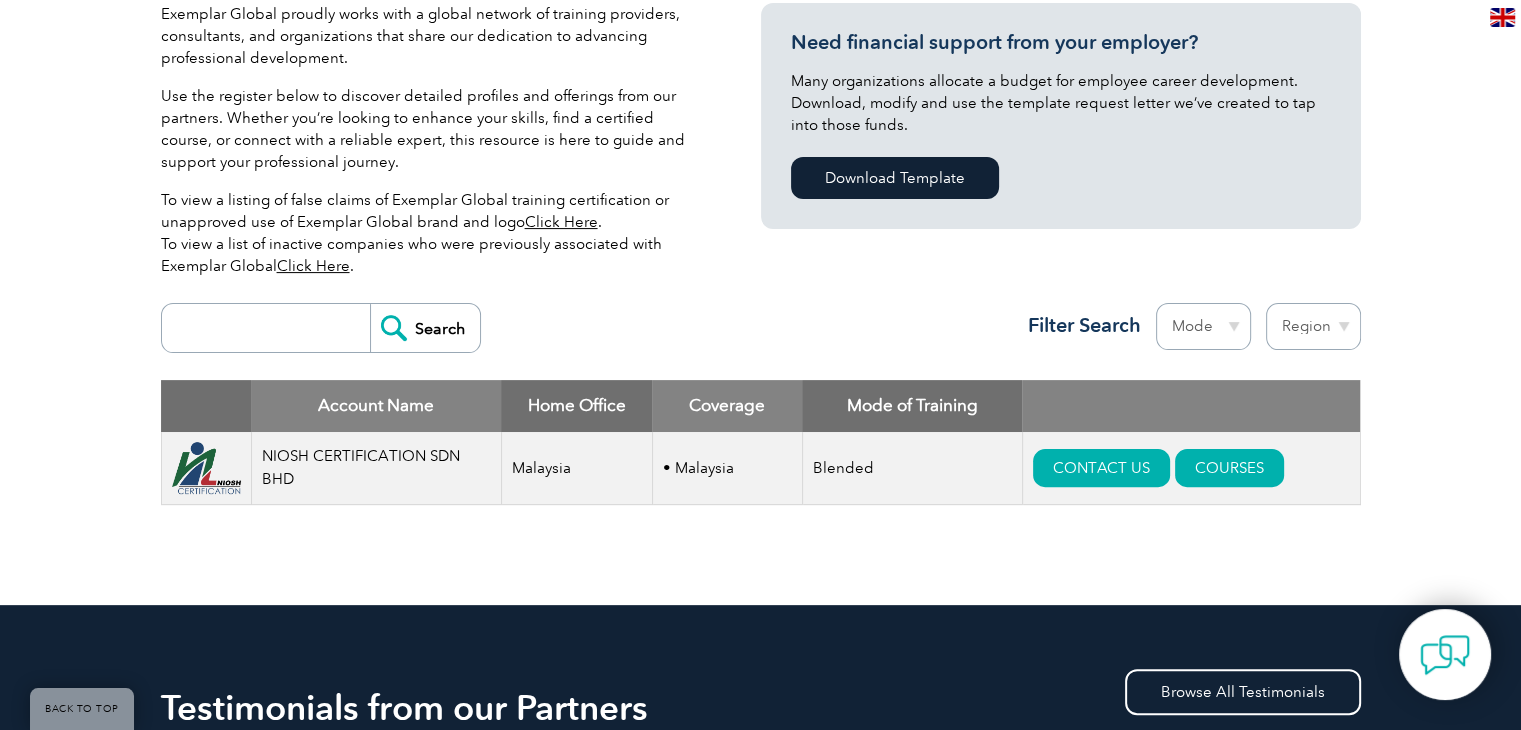 scroll, scrollTop: 500, scrollLeft: 0, axis: vertical 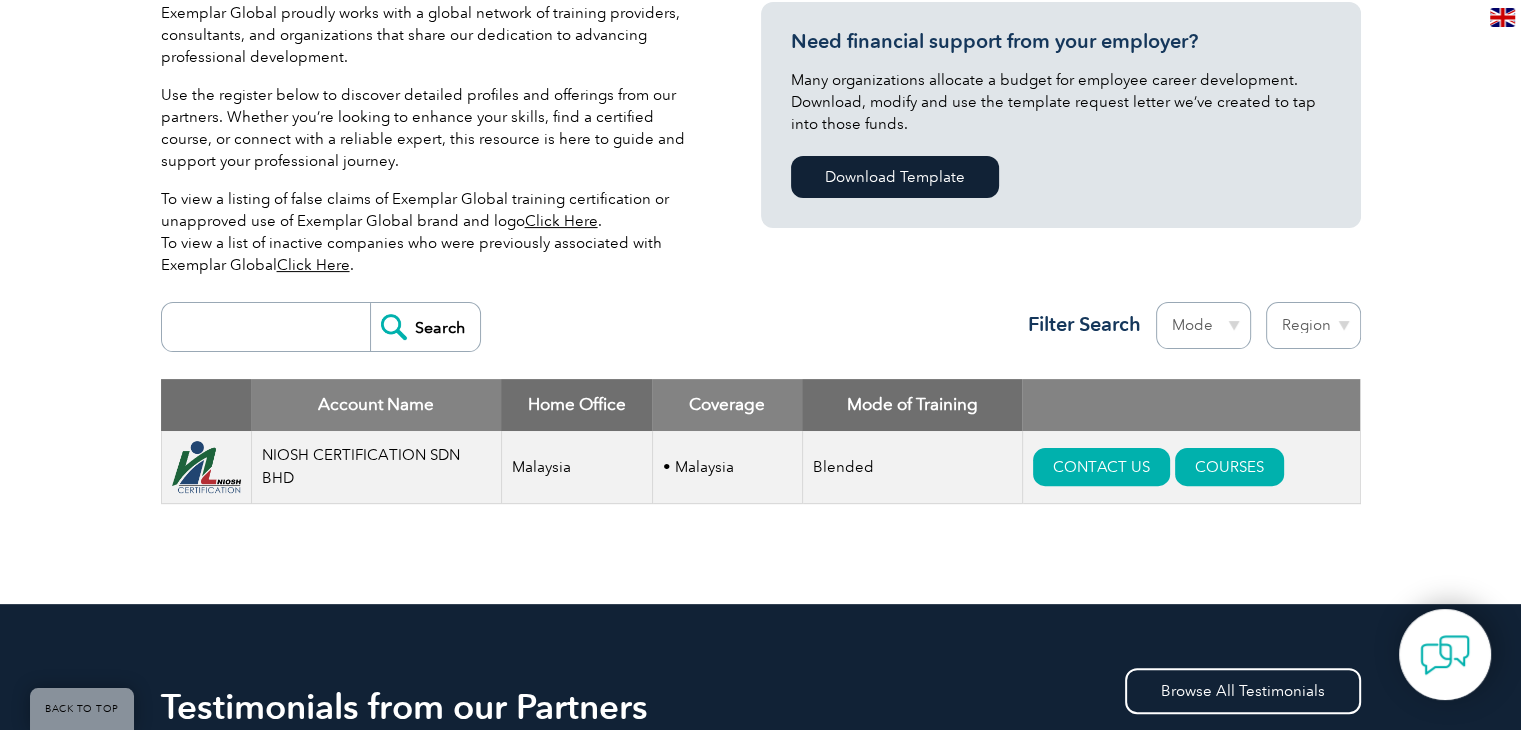 click at bounding box center [271, 327] 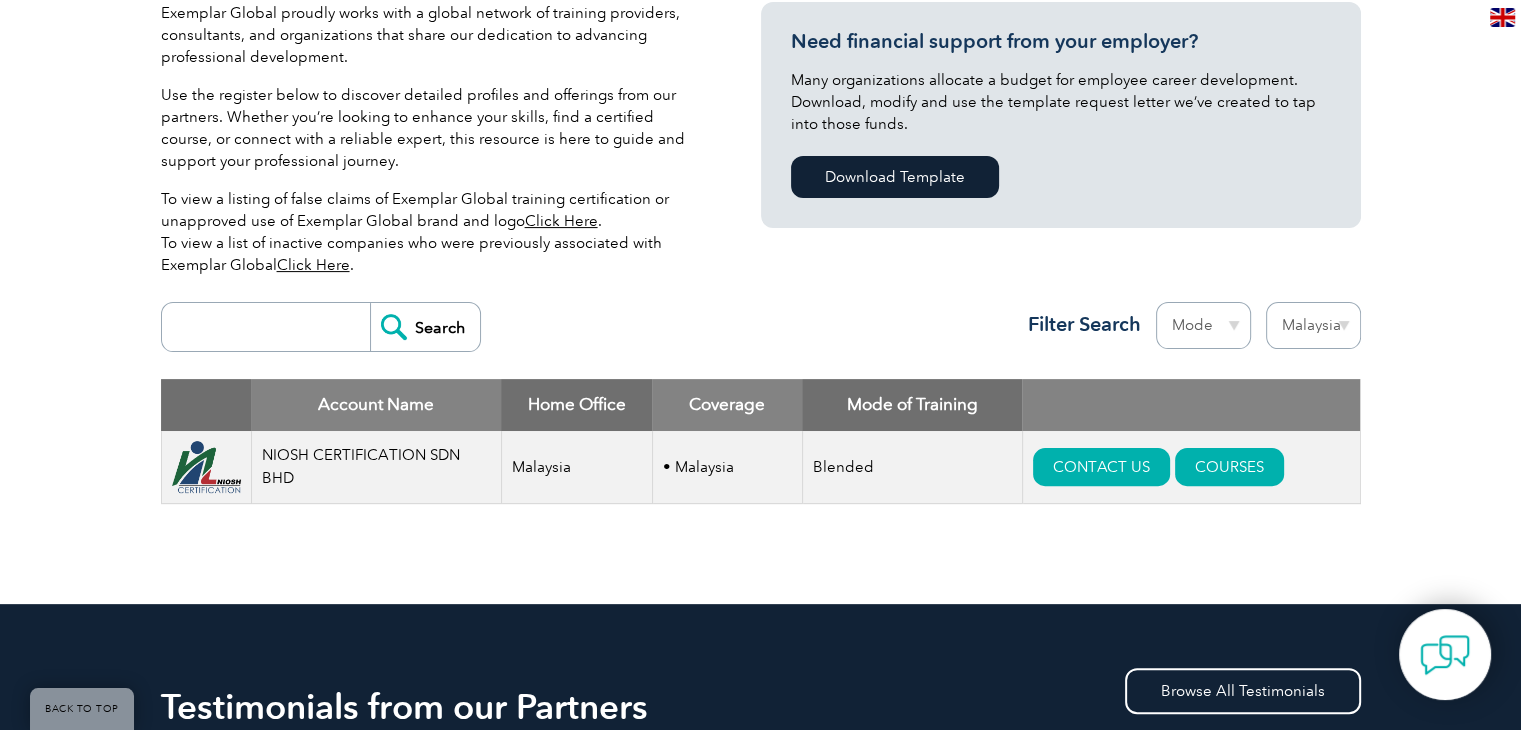 click on "Region
Australia
Bahrain
Bangladesh
Brazil
Canada
Colombia
Dominican Republic
Egypt
India
Indonesia
Iraq
Ireland
Jordan
Korea, Republic of
Malaysia
Malta
Mexico
Mongolia
Montenegro
Myanmar
Netherlands
New Zealand
Nigeria
Oman
Pakistan
Panama
Philippines
Portugal
Romania
Saudi Arabia
Serbia
Singapore
South Africa
Taiwan
Thailand
Trinidad and Tobago" at bounding box center (1313, 325) 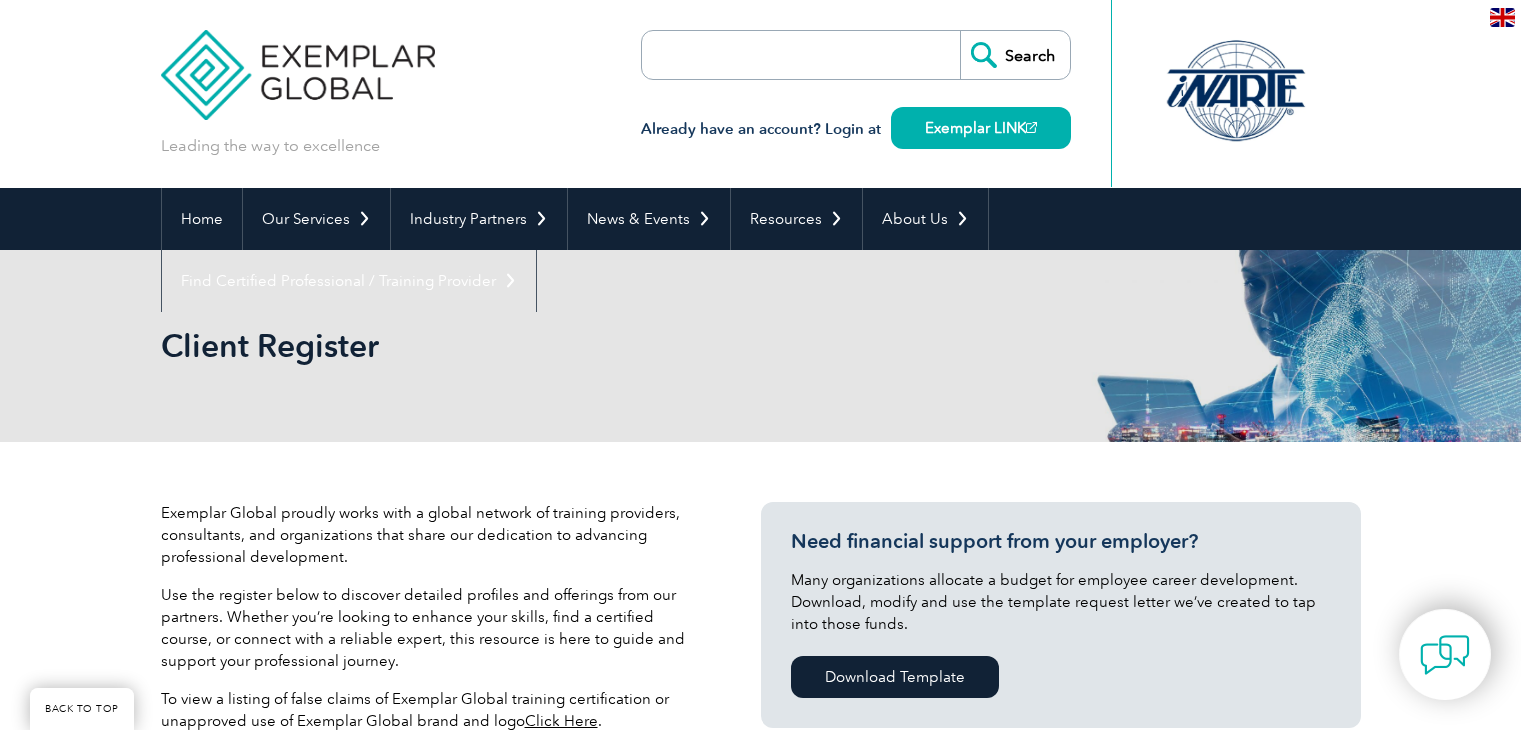 select on "Malaysia" 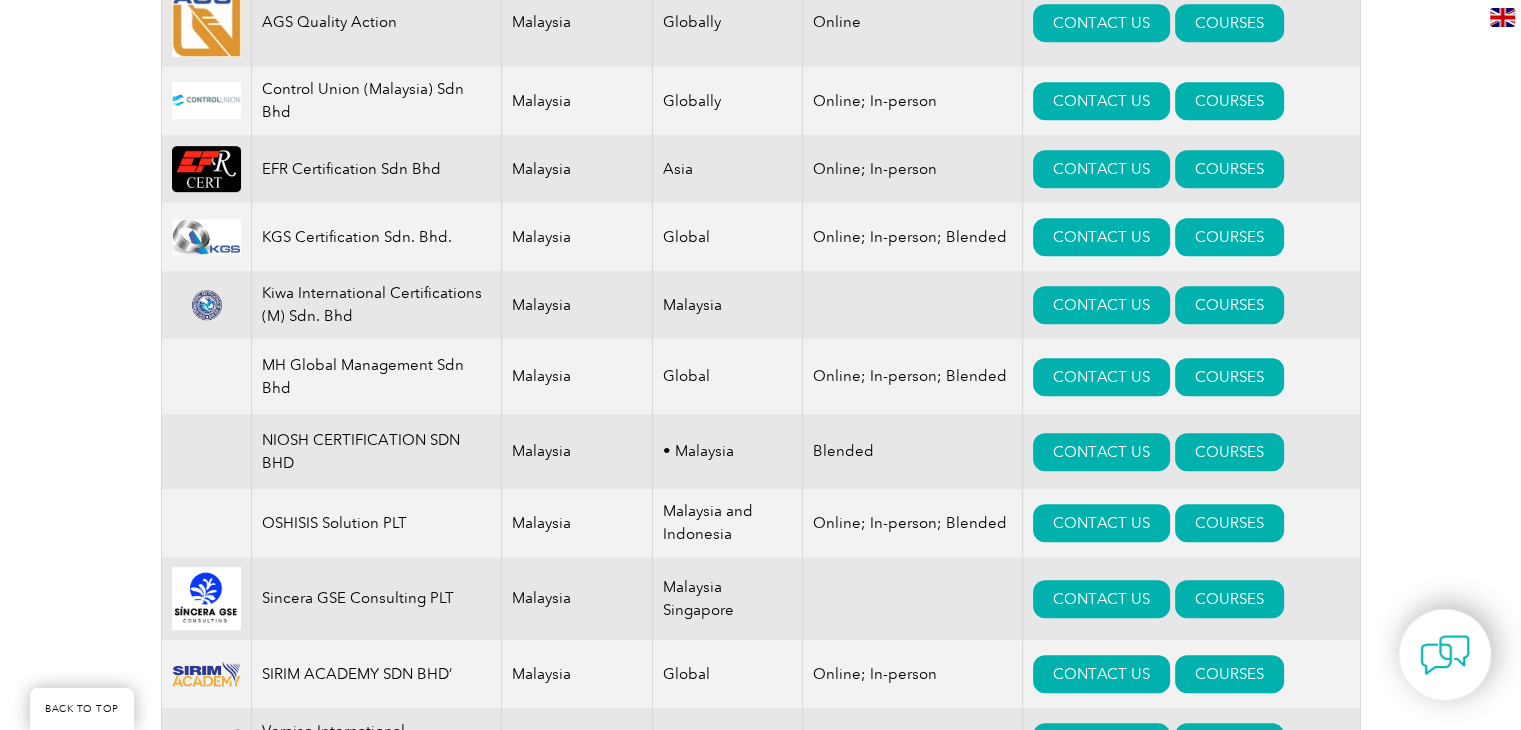scroll, scrollTop: 732, scrollLeft: 0, axis: vertical 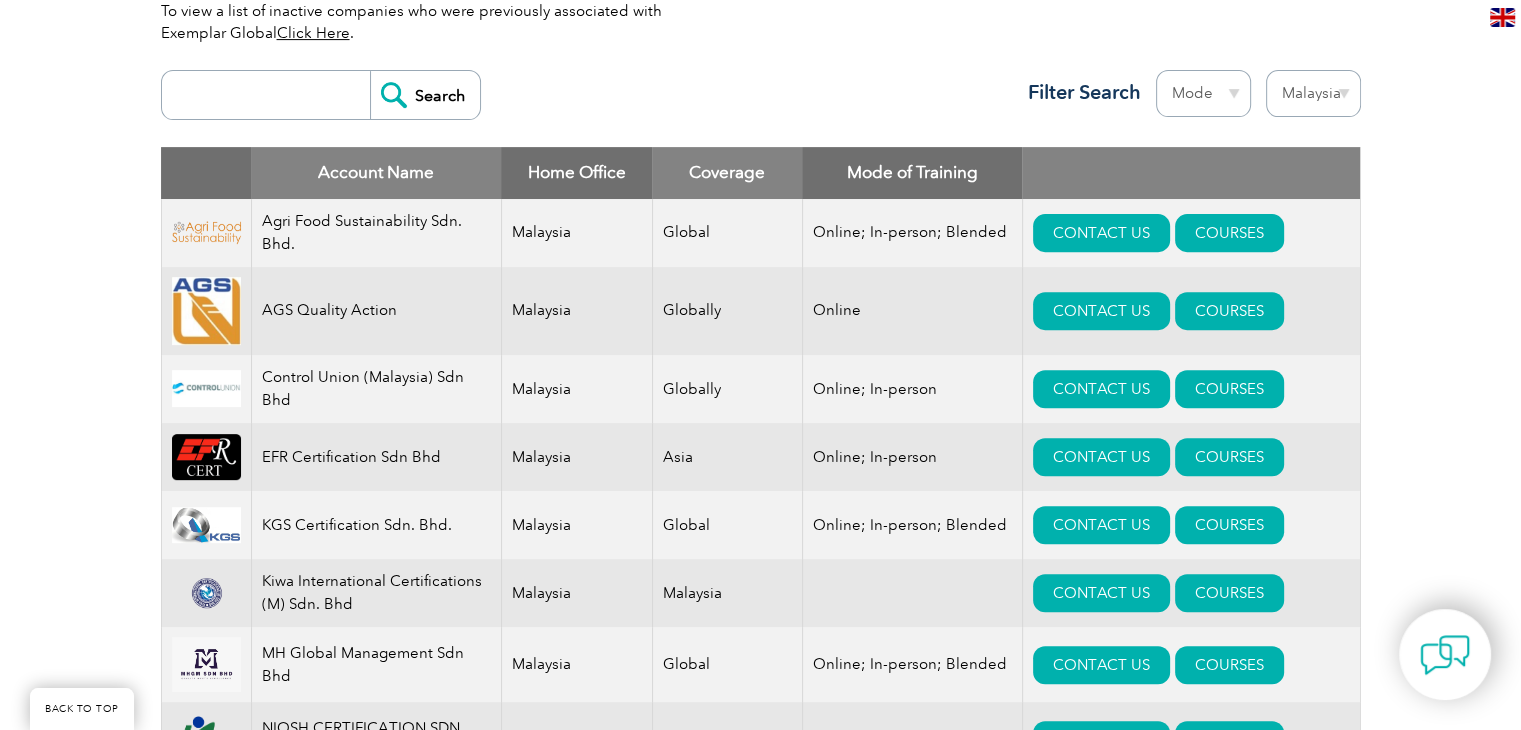 click at bounding box center [271, 95] 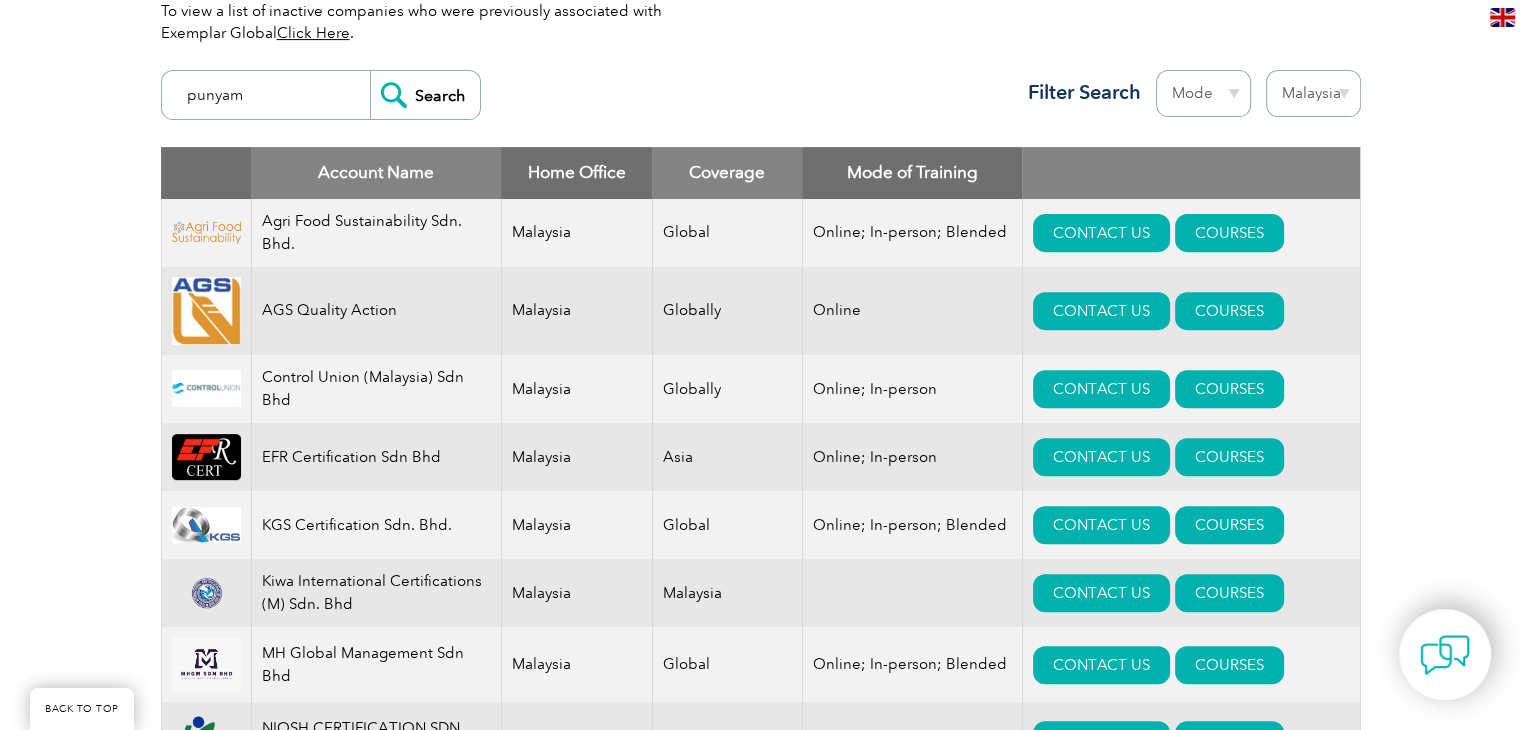 type on "punyam" 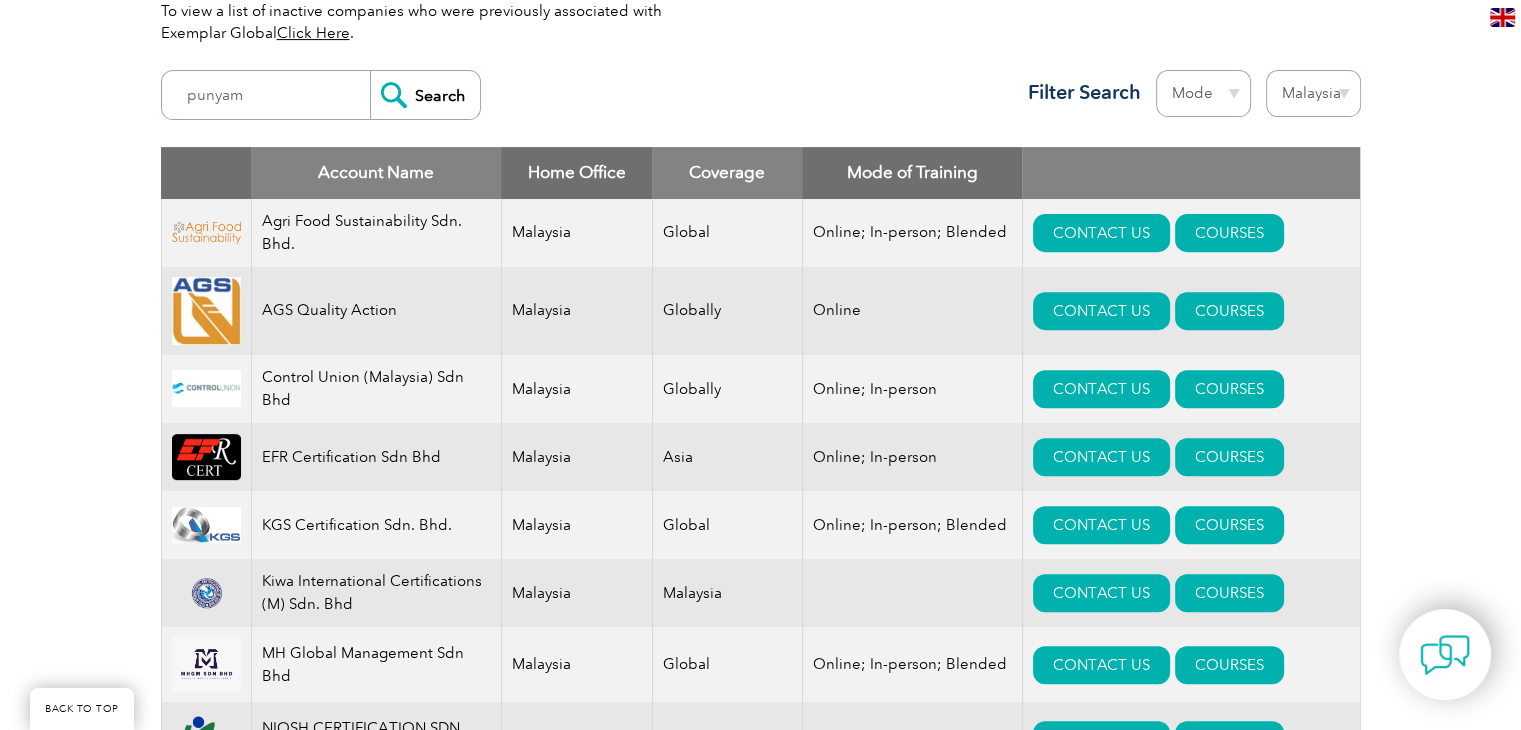 click on "Search" at bounding box center [425, 95] 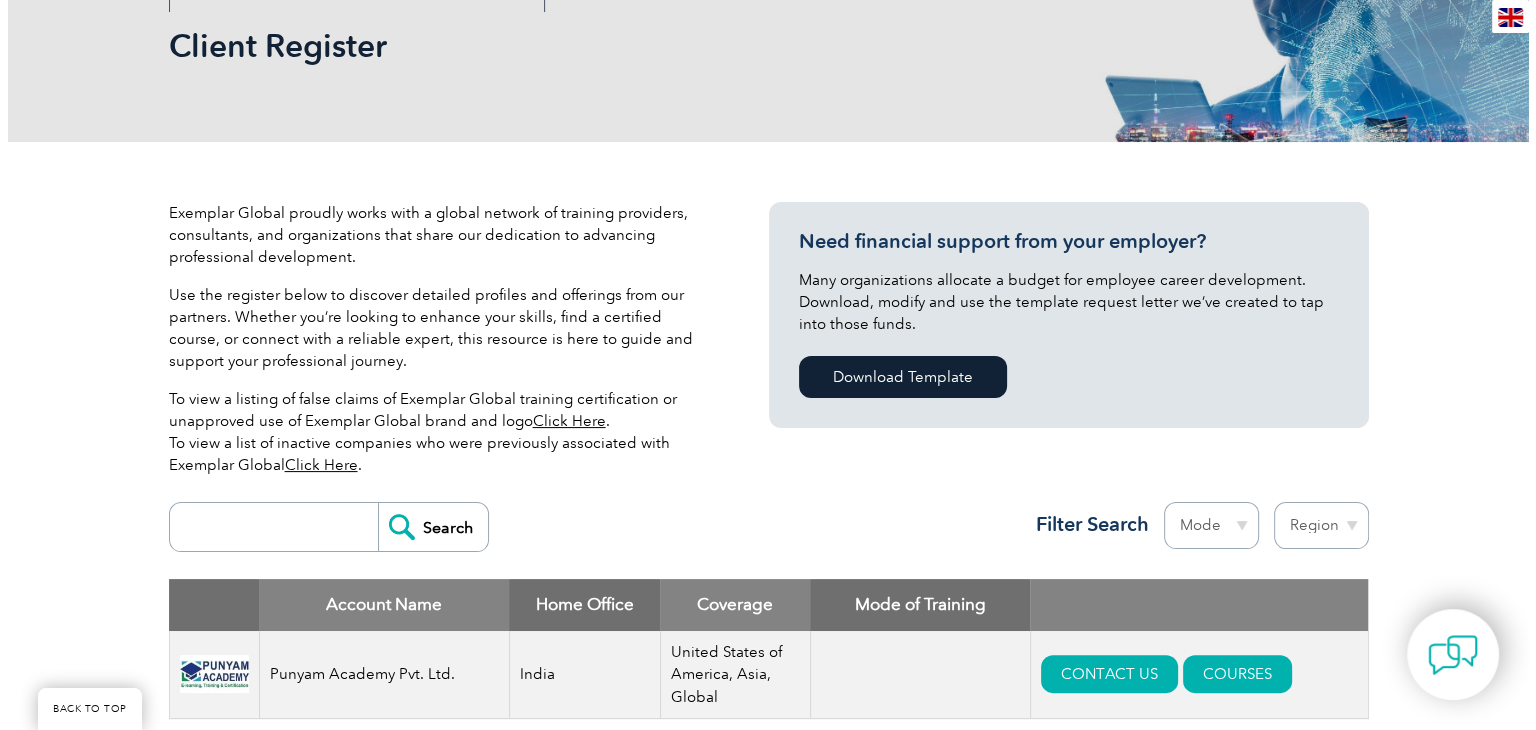 scroll, scrollTop: 400, scrollLeft: 0, axis: vertical 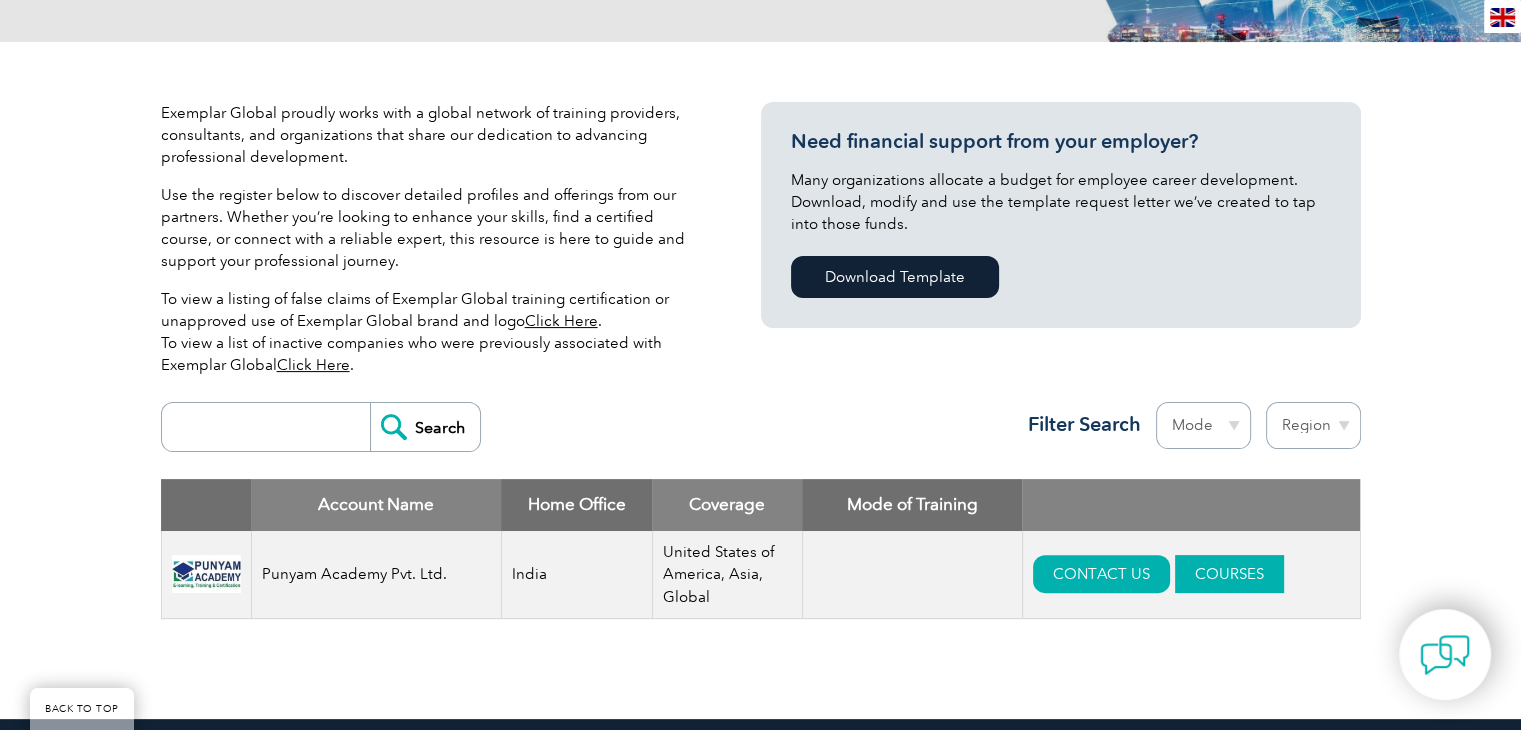 click on "COURSES" at bounding box center [1229, 574] 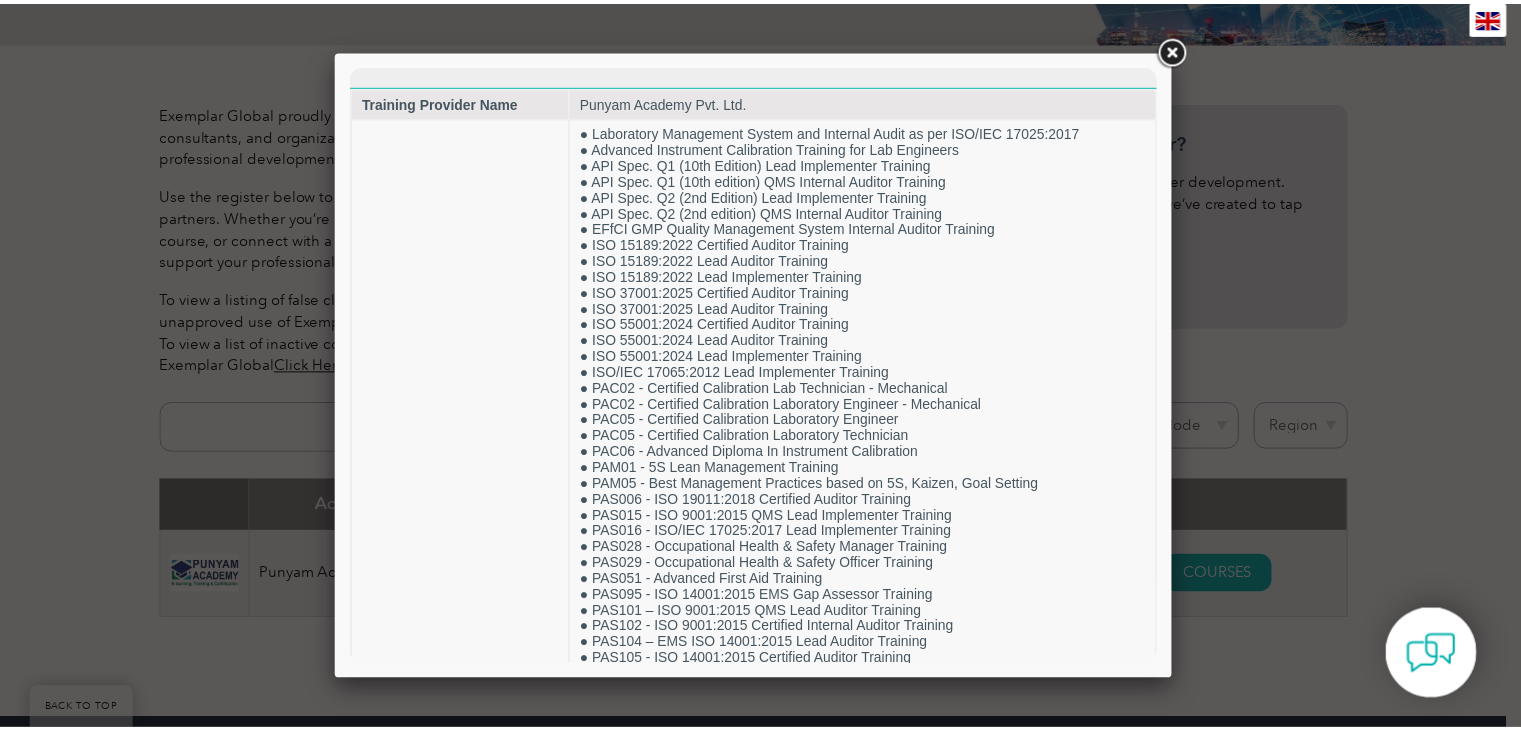 scroll, scrollTop: 0, scrollLeft: 0, axis: both 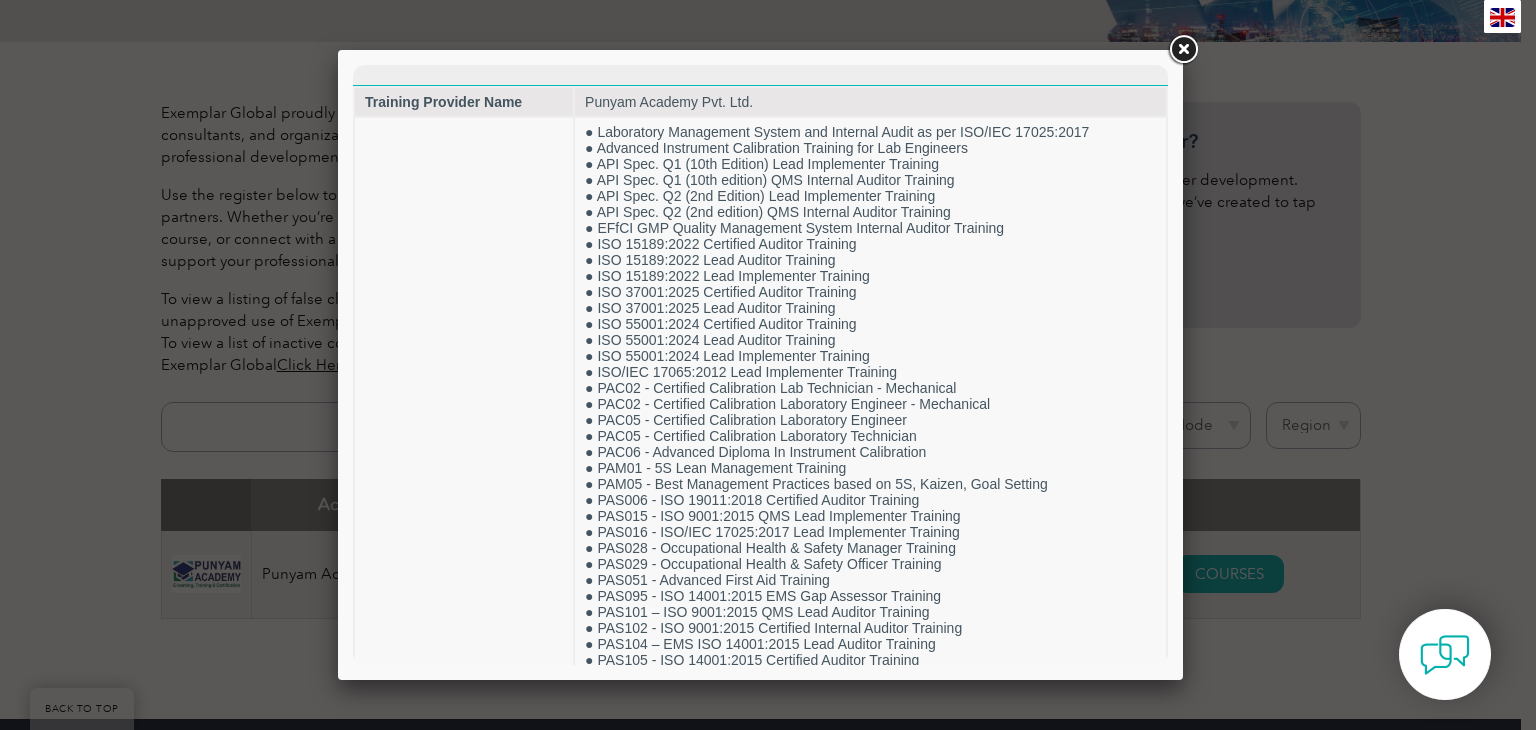 click at bounding box center (1183, 50) 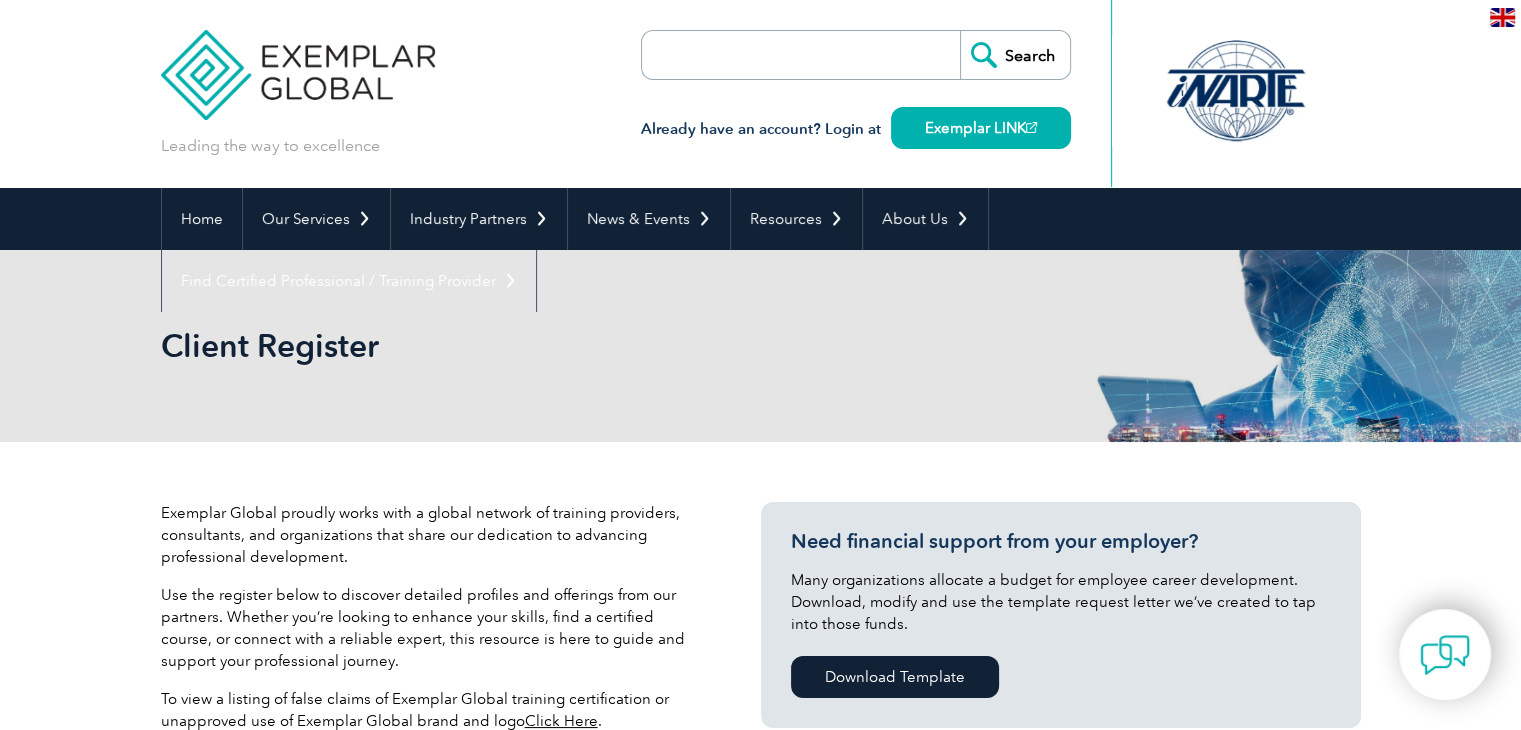 scroll, scrollTop: 100, scrollLeft: 0, axis: vertical 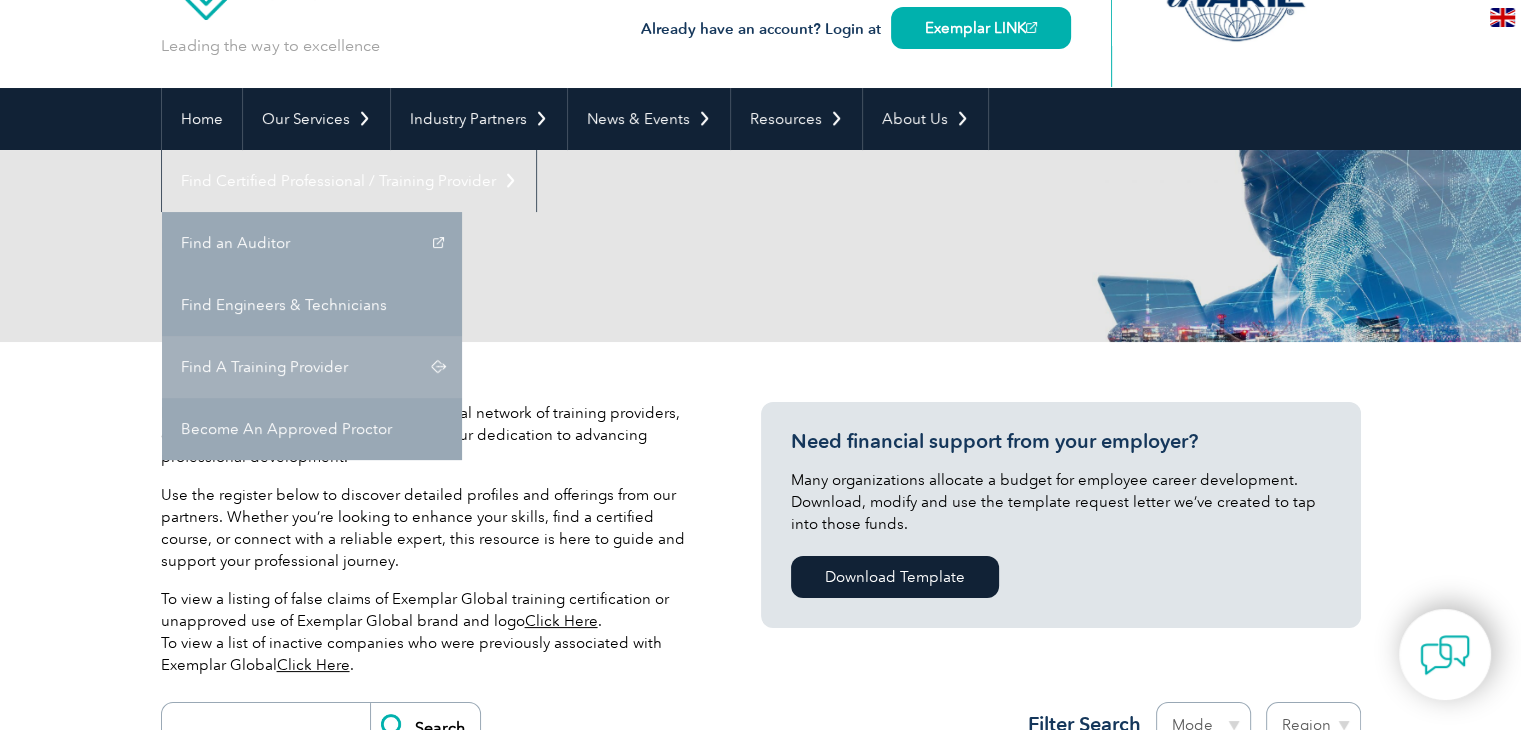 click on "Find A Training Provider" at bounding box center (312, 367) 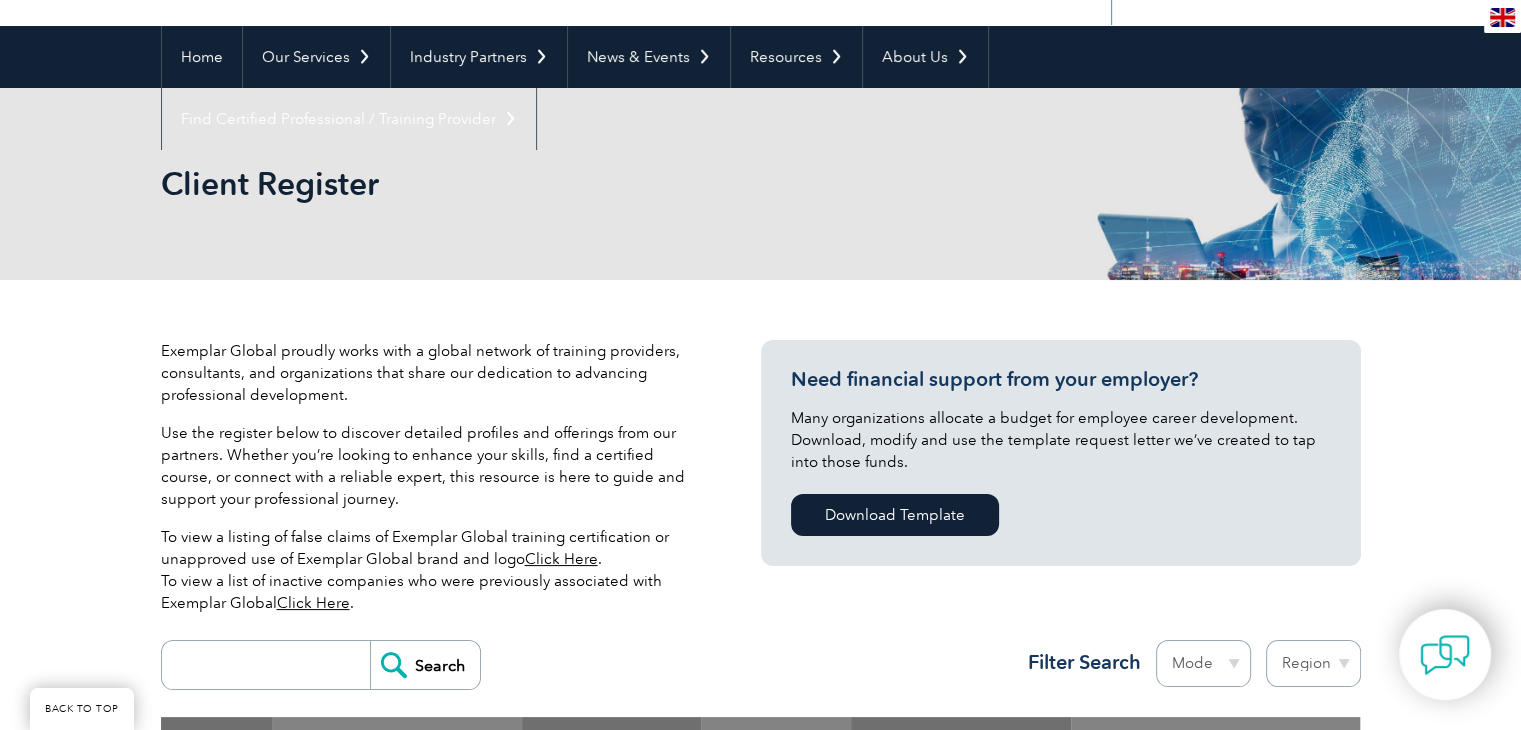 scroll, scrollTop: 500, scrollLeft: 0, axis: vertical 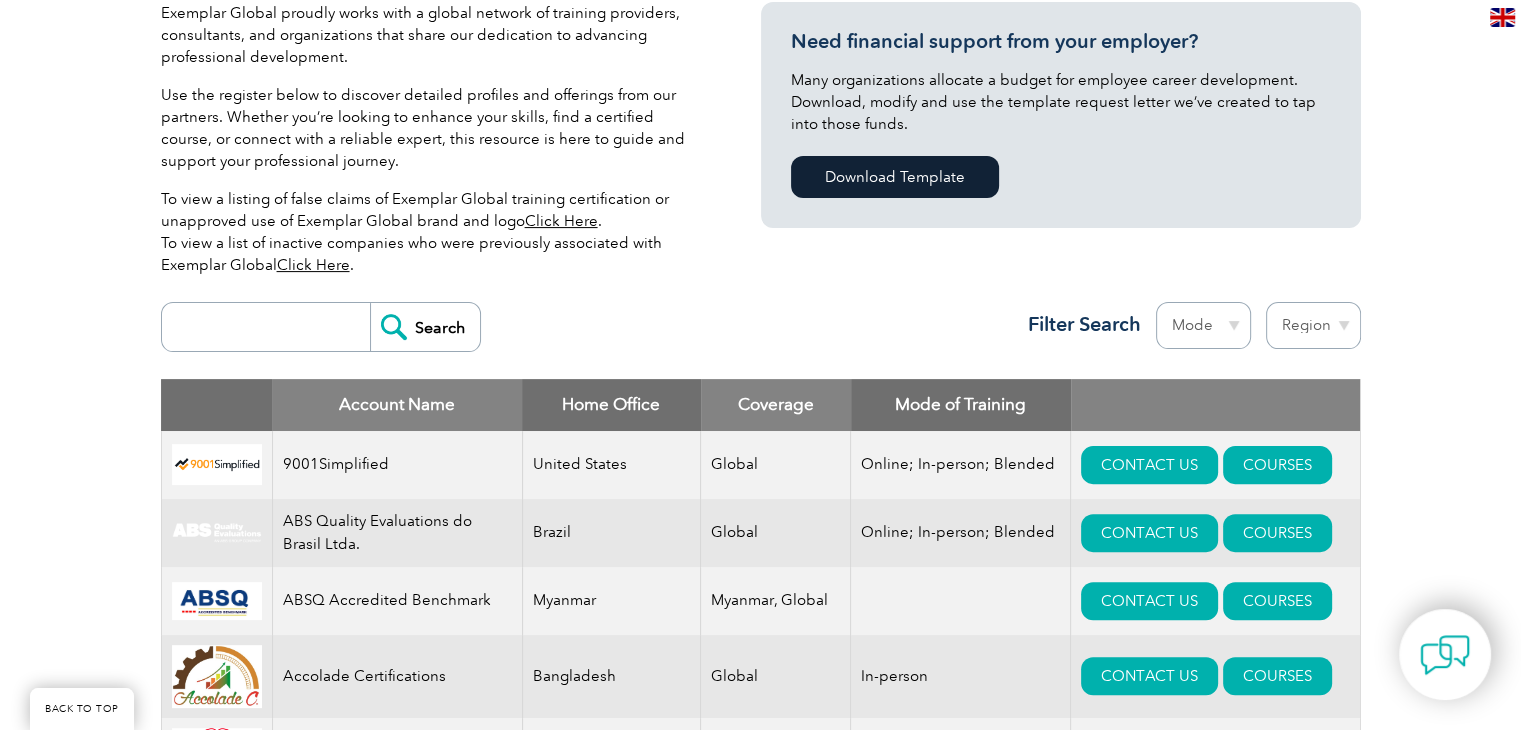click at bounding box center [271, 327] 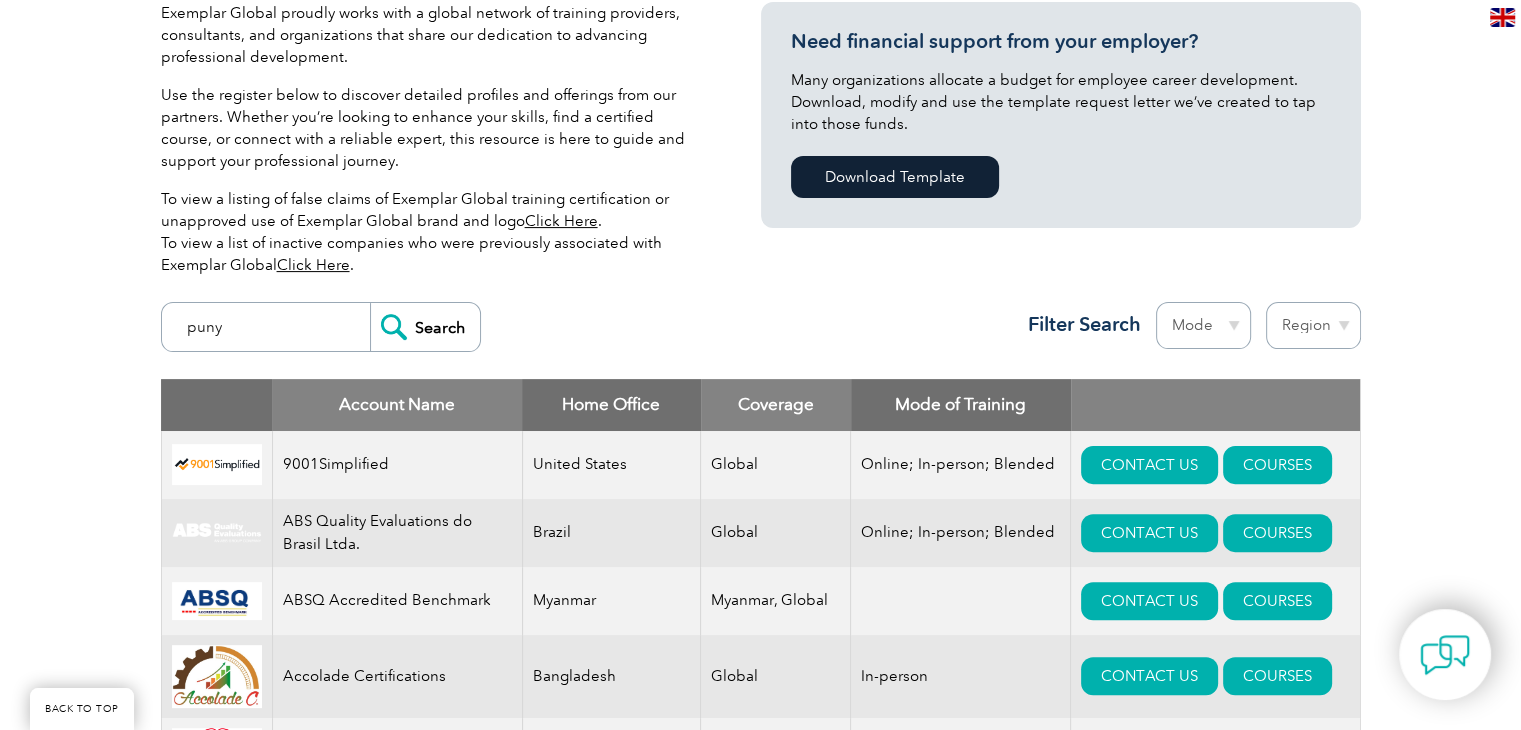 type on "punyam" 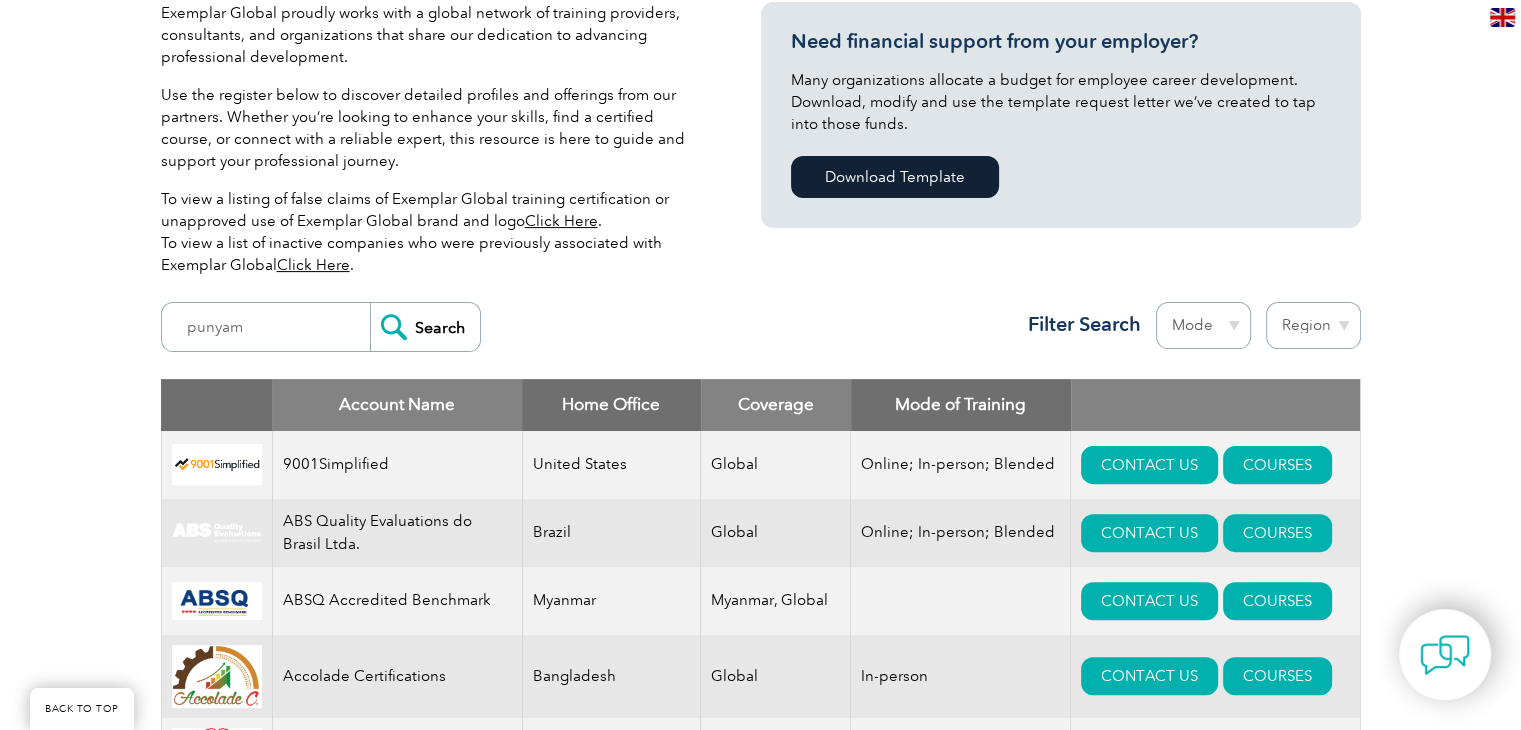 click on "Search" at bounding box center [425, 327] 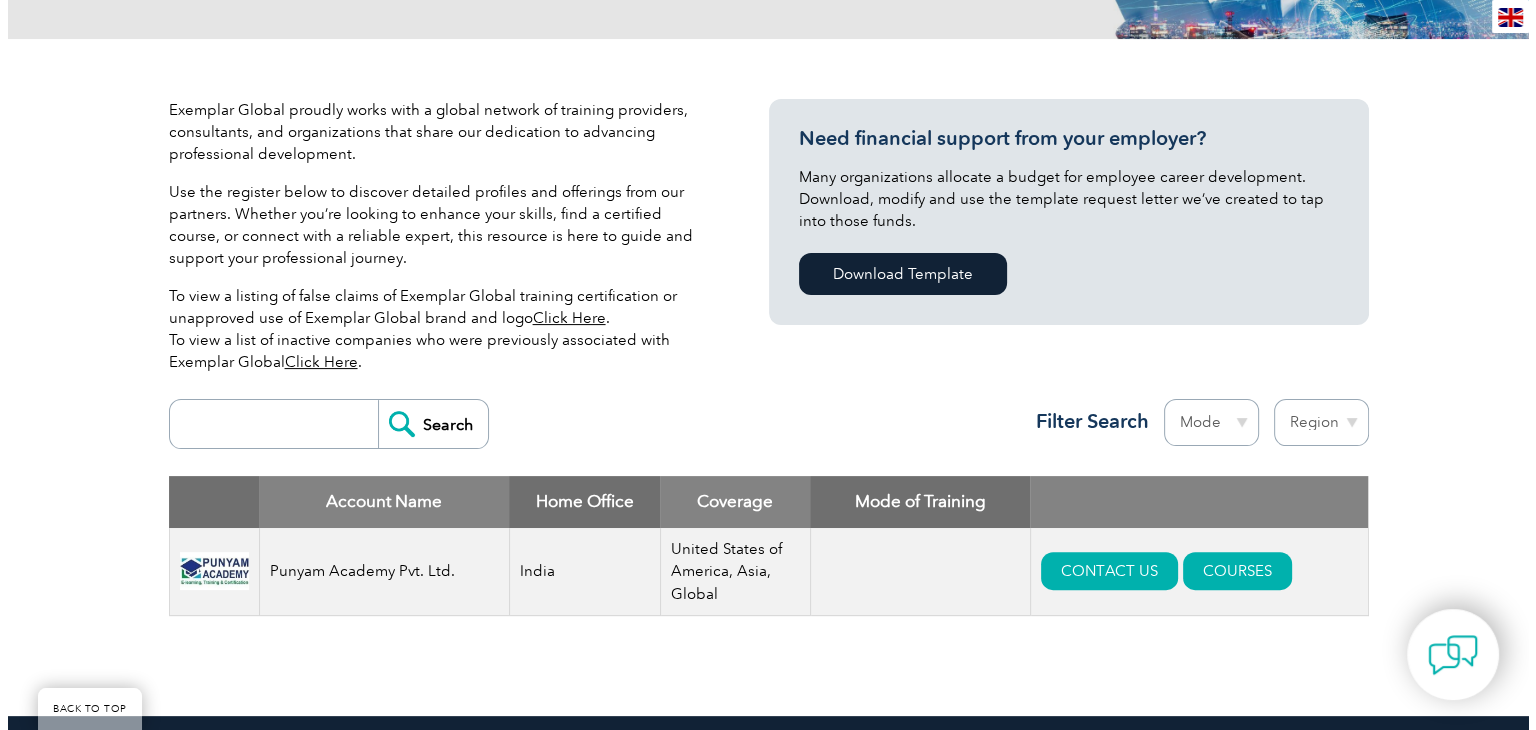 scroll, scrollTop: 432, scrollLeft: 0, axis: vertical 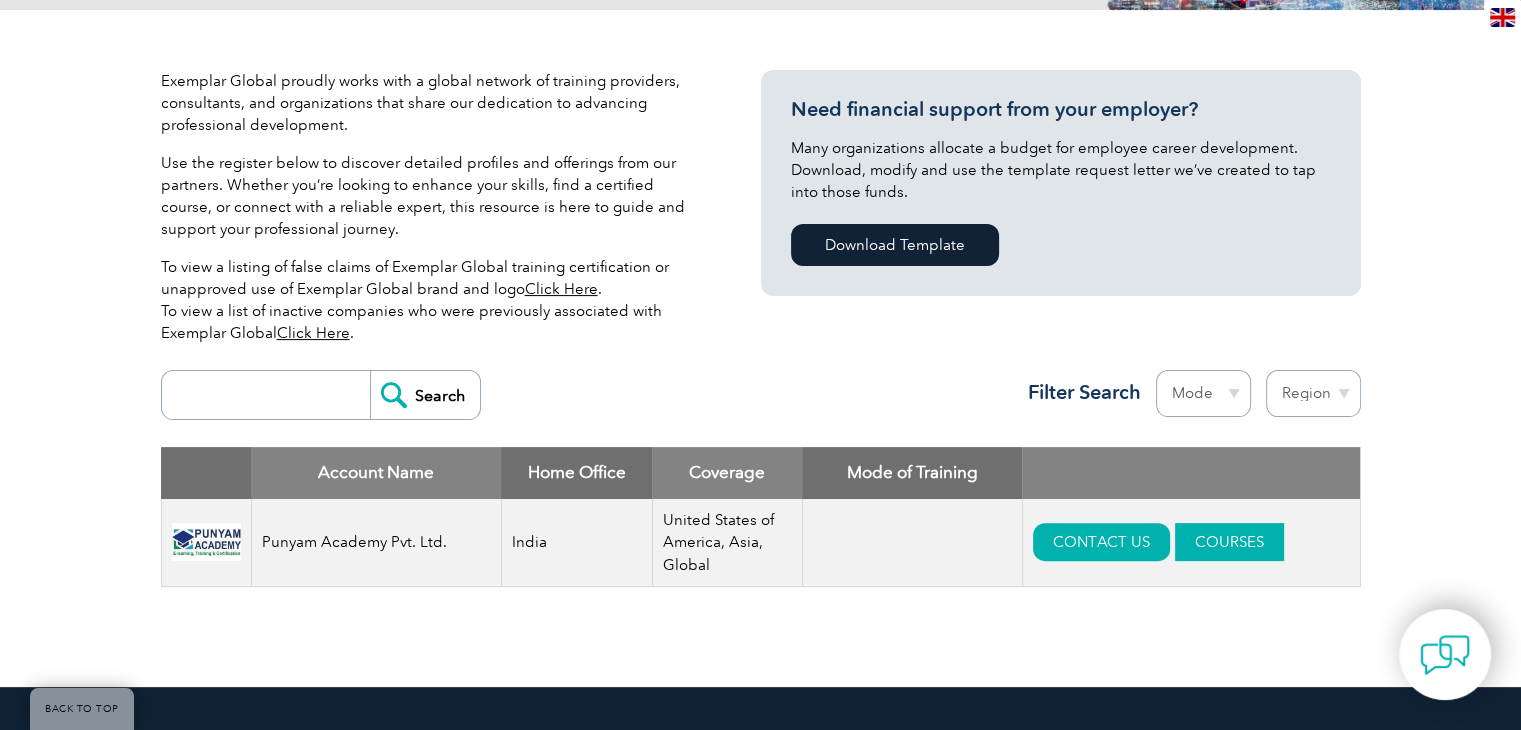 click on "COURSES" at bounding box center [1229, 542] 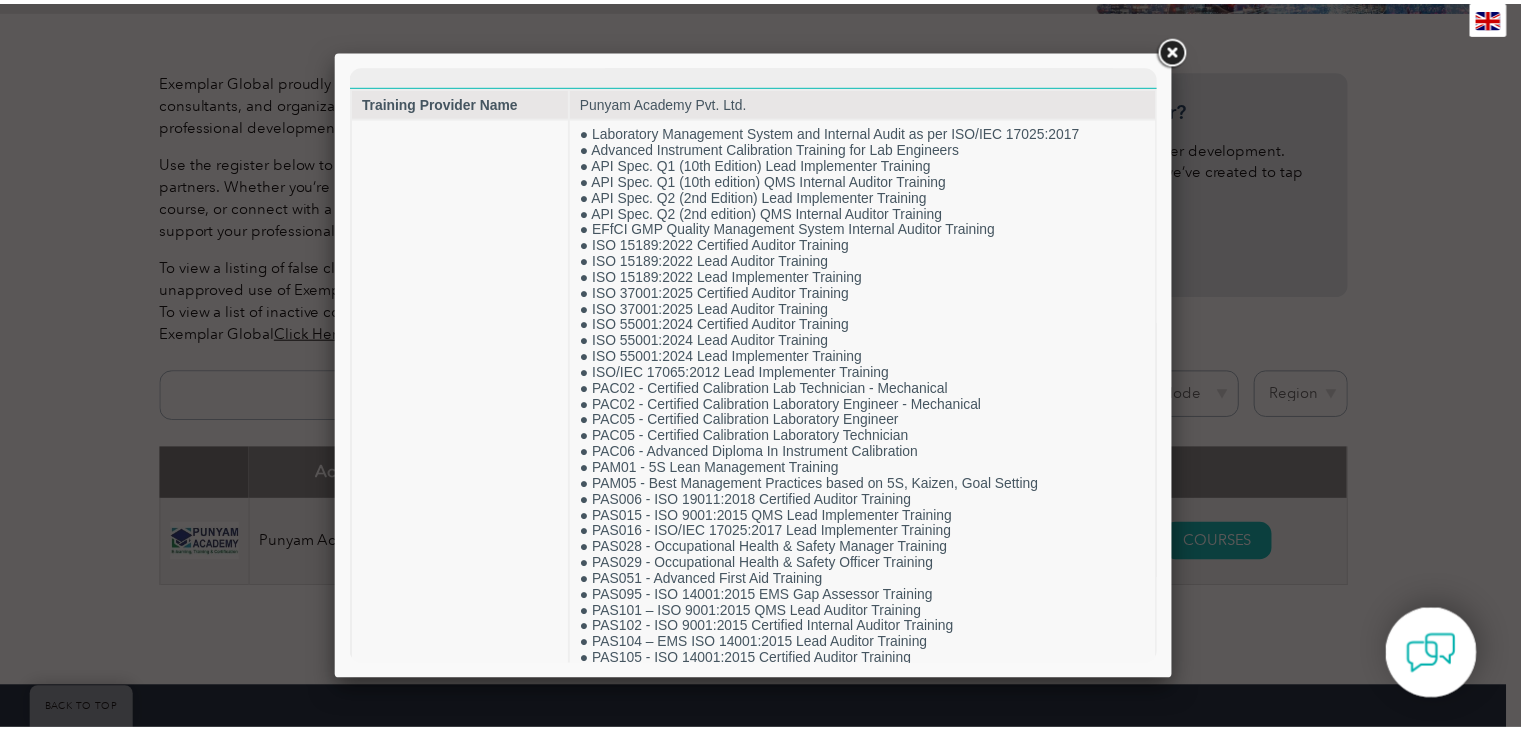 scroll, scrollTop: 0, scrollLeft: 0, axis: both 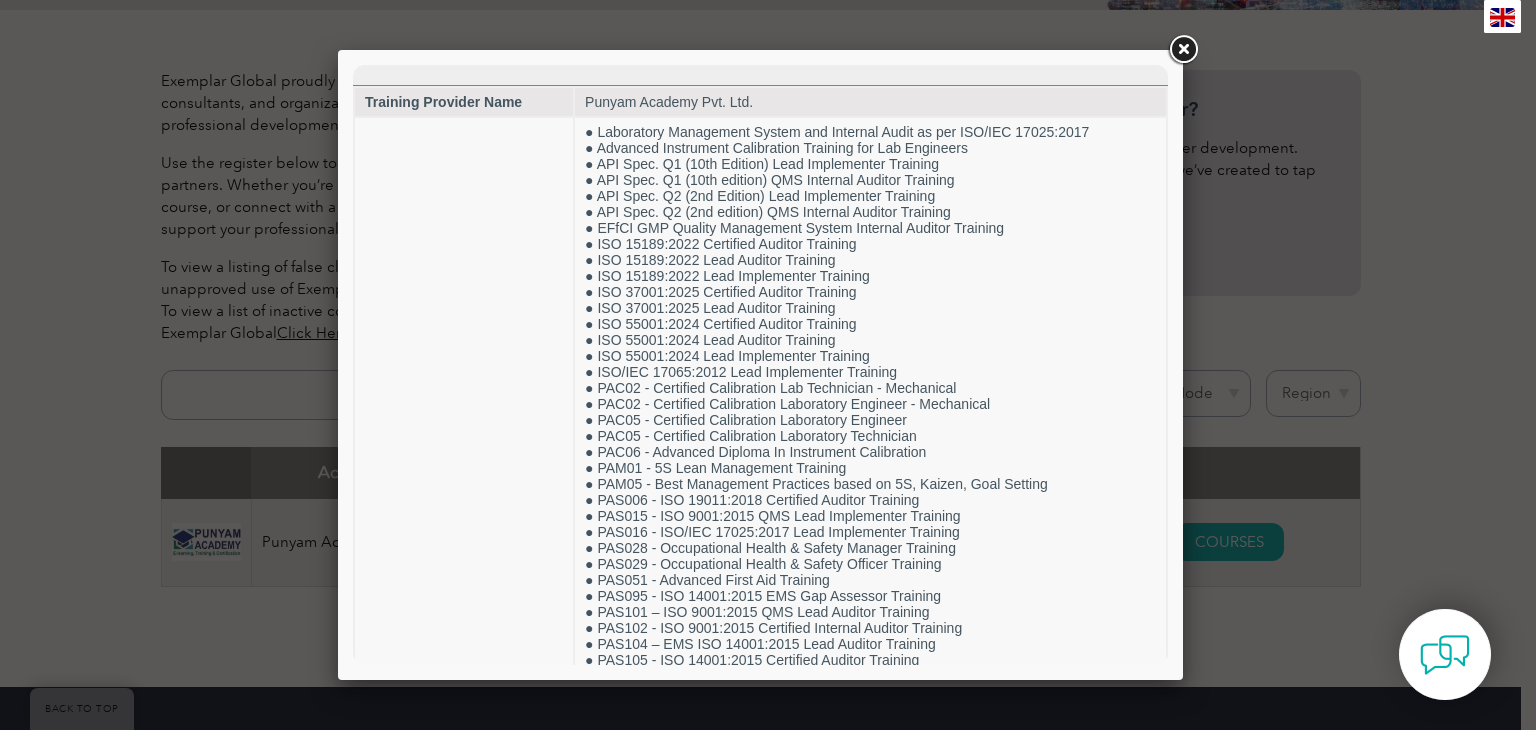 click at bounding box center [1183, 50] 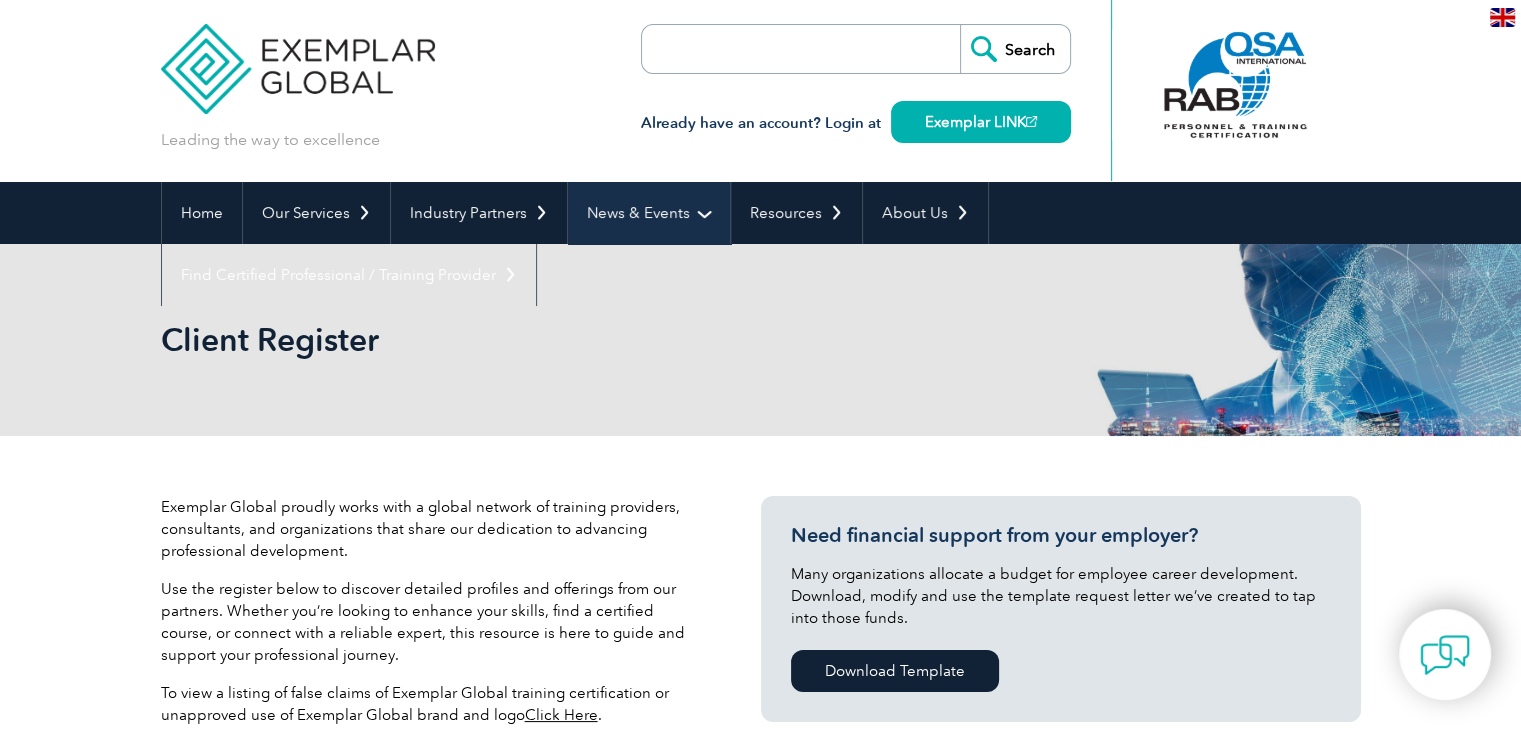 scroll, scrollTop: 0, scrollLeft: 0, axis: both 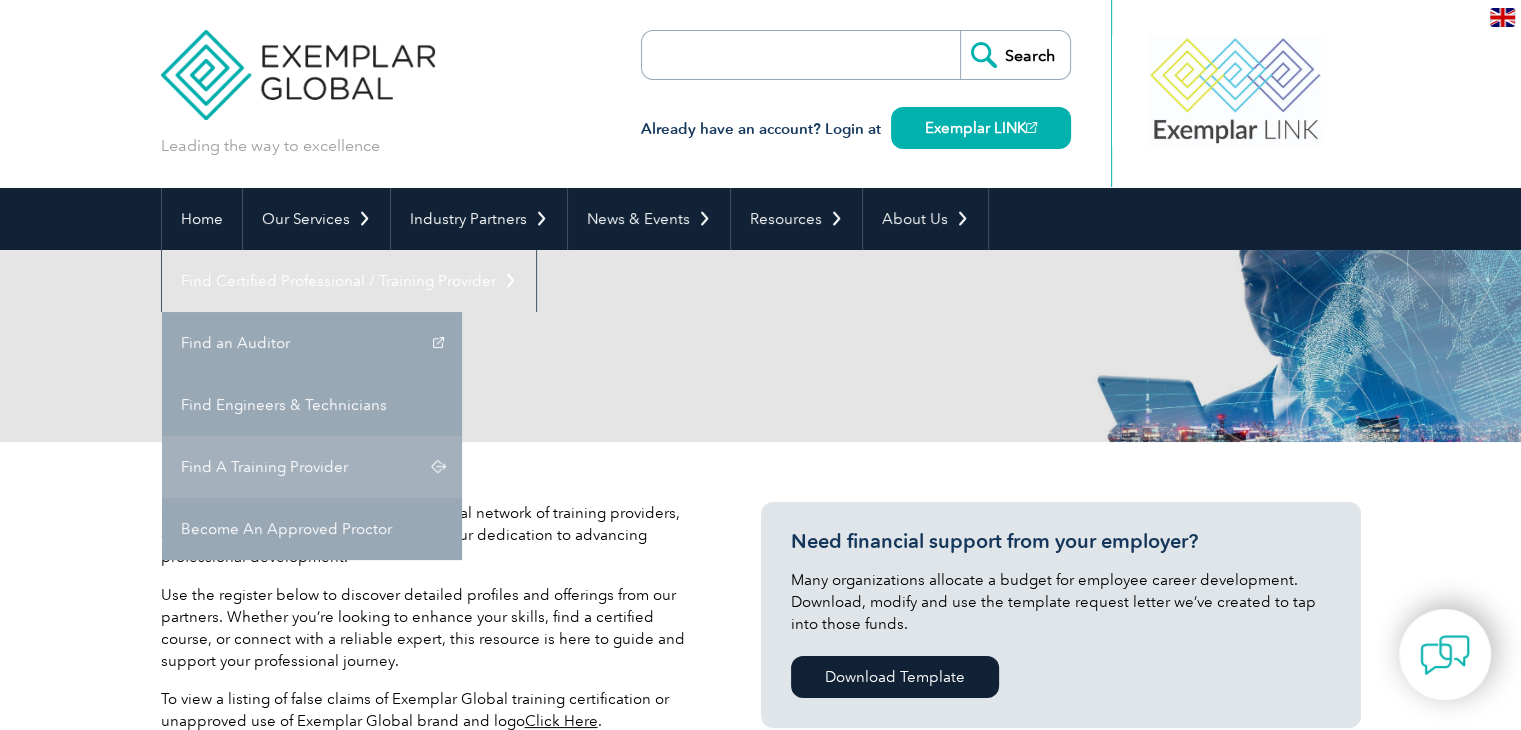 click on "Find A Training Provider" at bounding box center (312, 467) 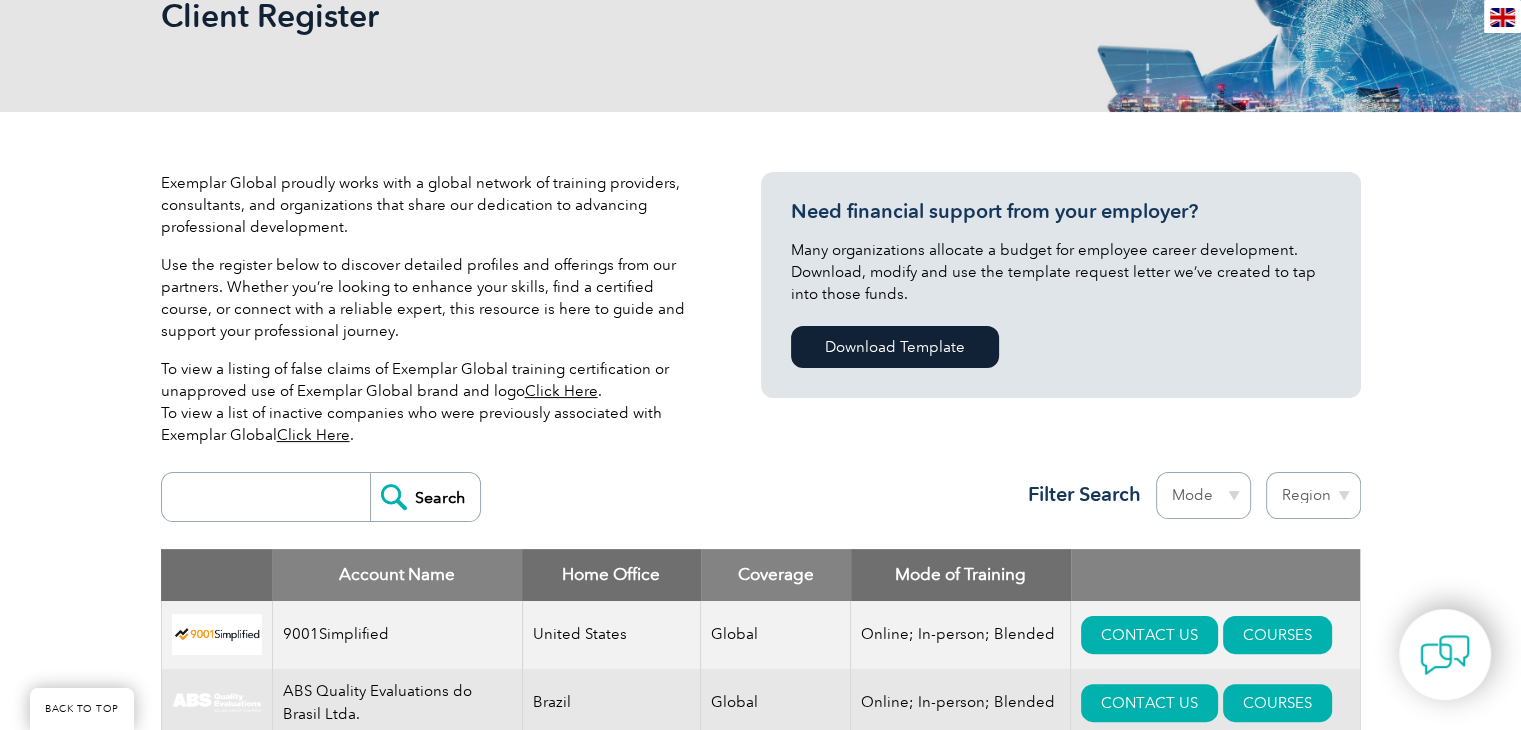 scroll, scrollTop: 600, scrollLeft: 0, axis: vertical 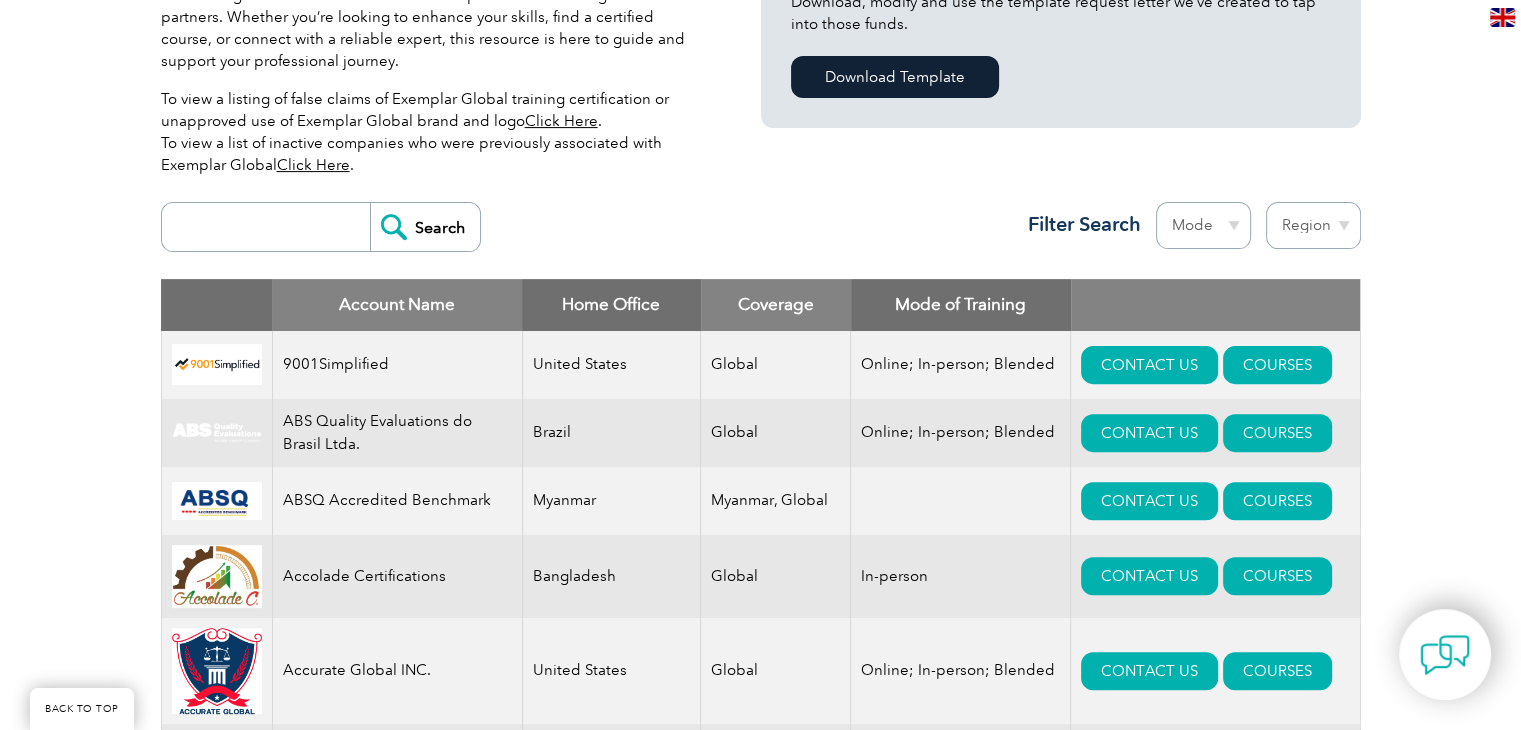 click at bounding box center [271, 227] 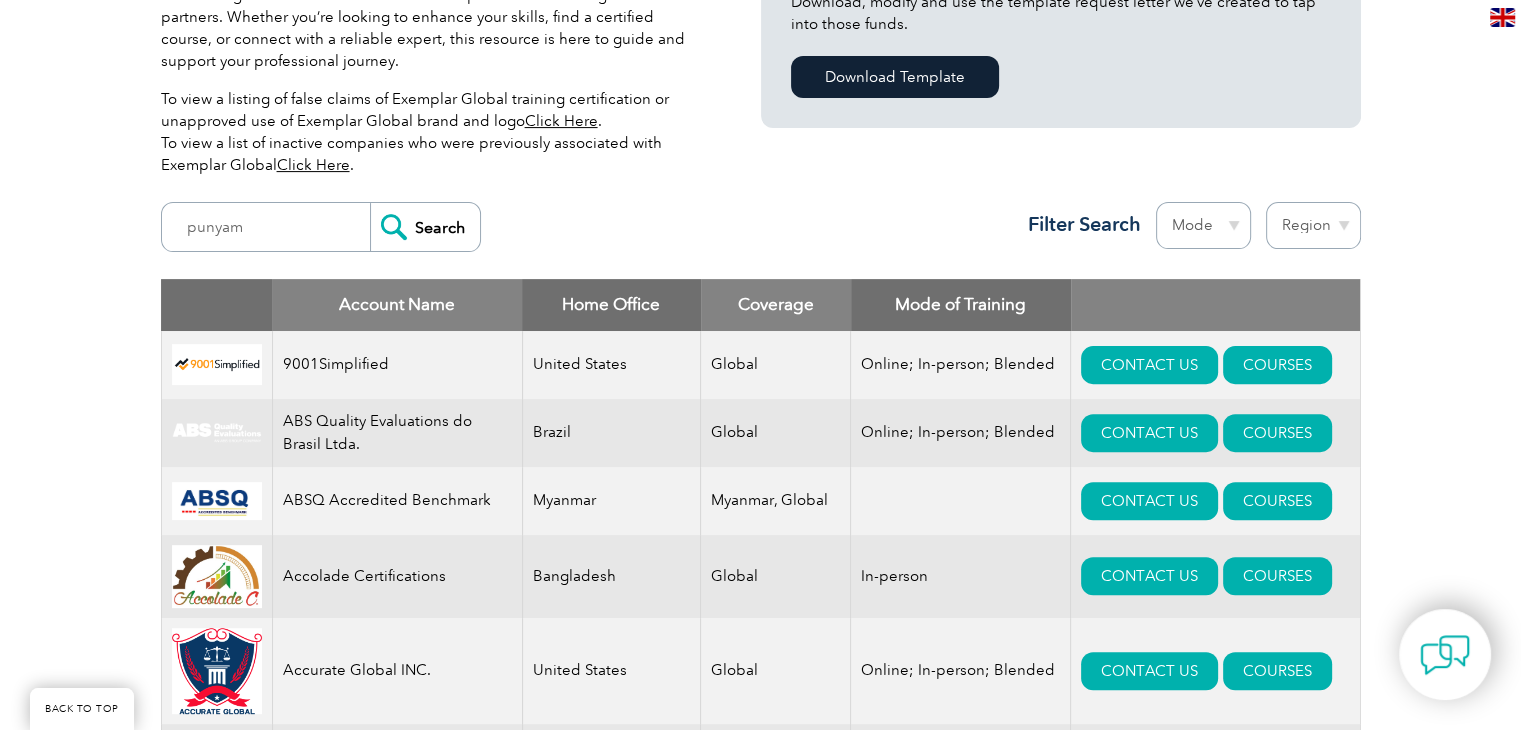 click on "Search" at bounding box center [425, 227] 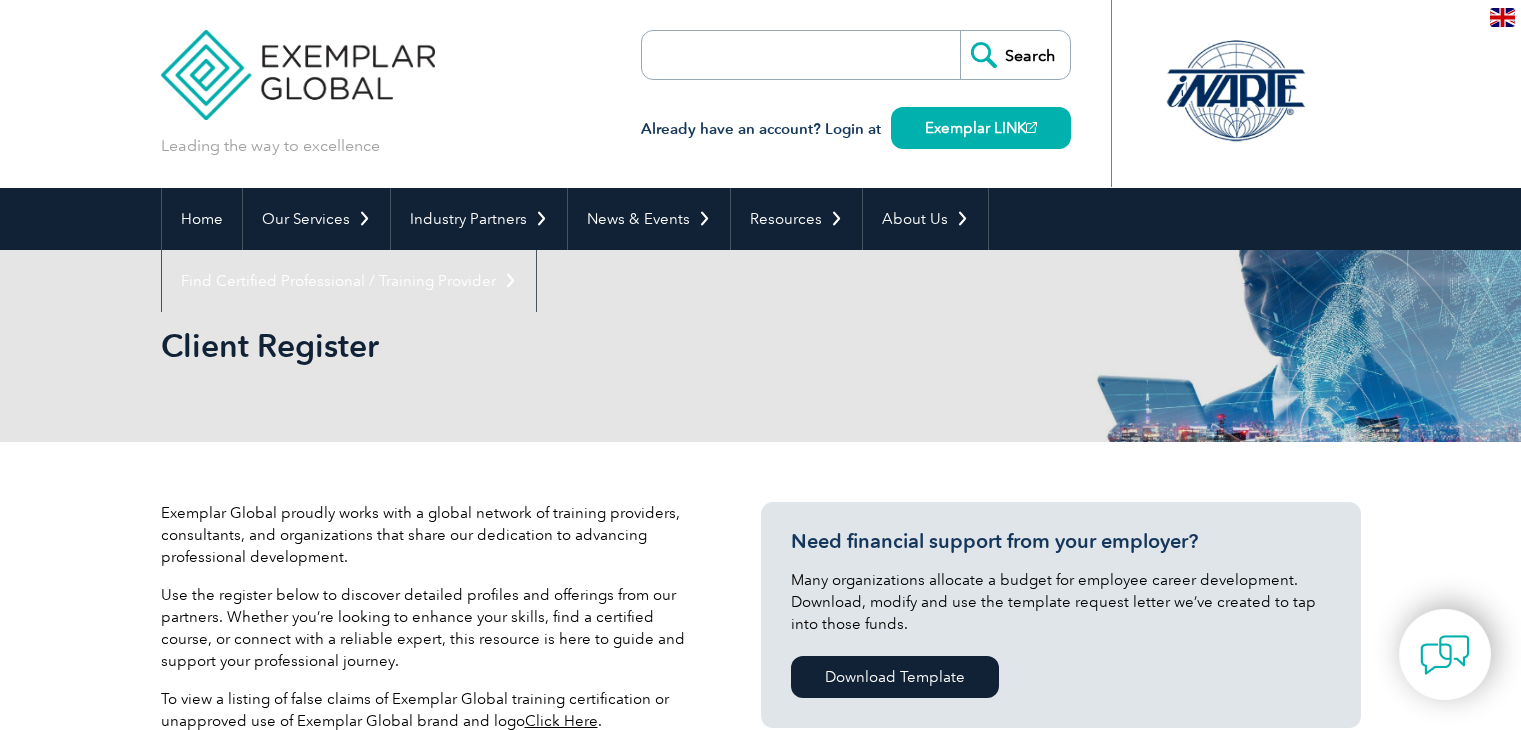 scroll, scrollTop: 0, scrollLeft: 0, axis: both 